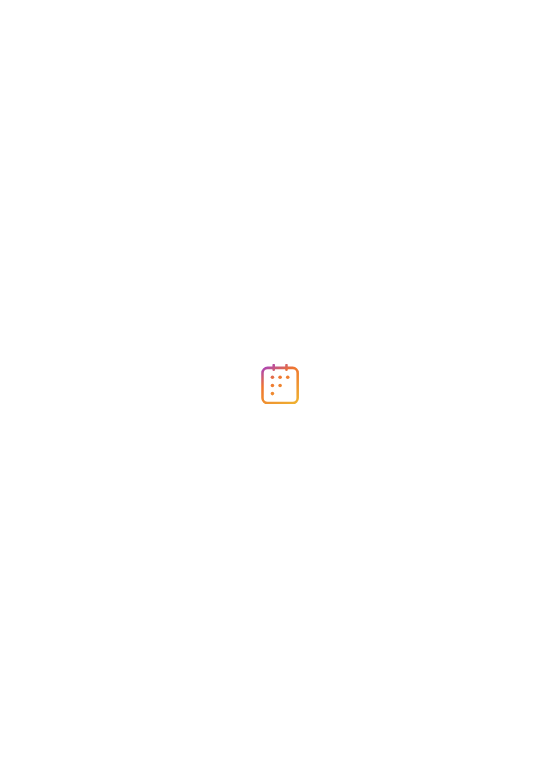 scroll, scrollTop: 0, scrollLeft: 0, axis: both 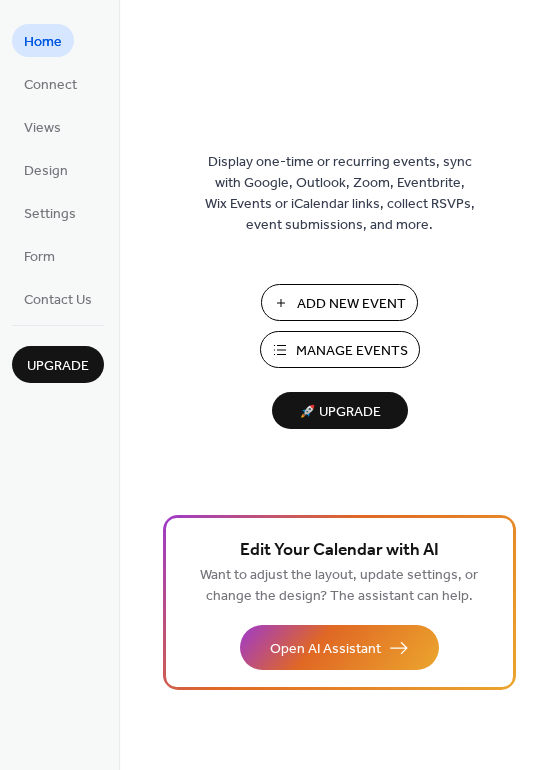 click on "Manage Events" at bounding box center (352, 351) 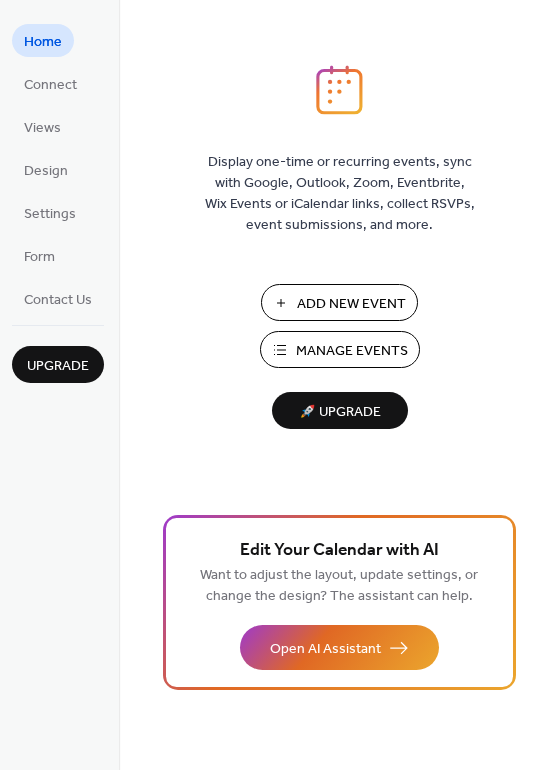 click on "Manage Events" at bounding box center (352, 351) 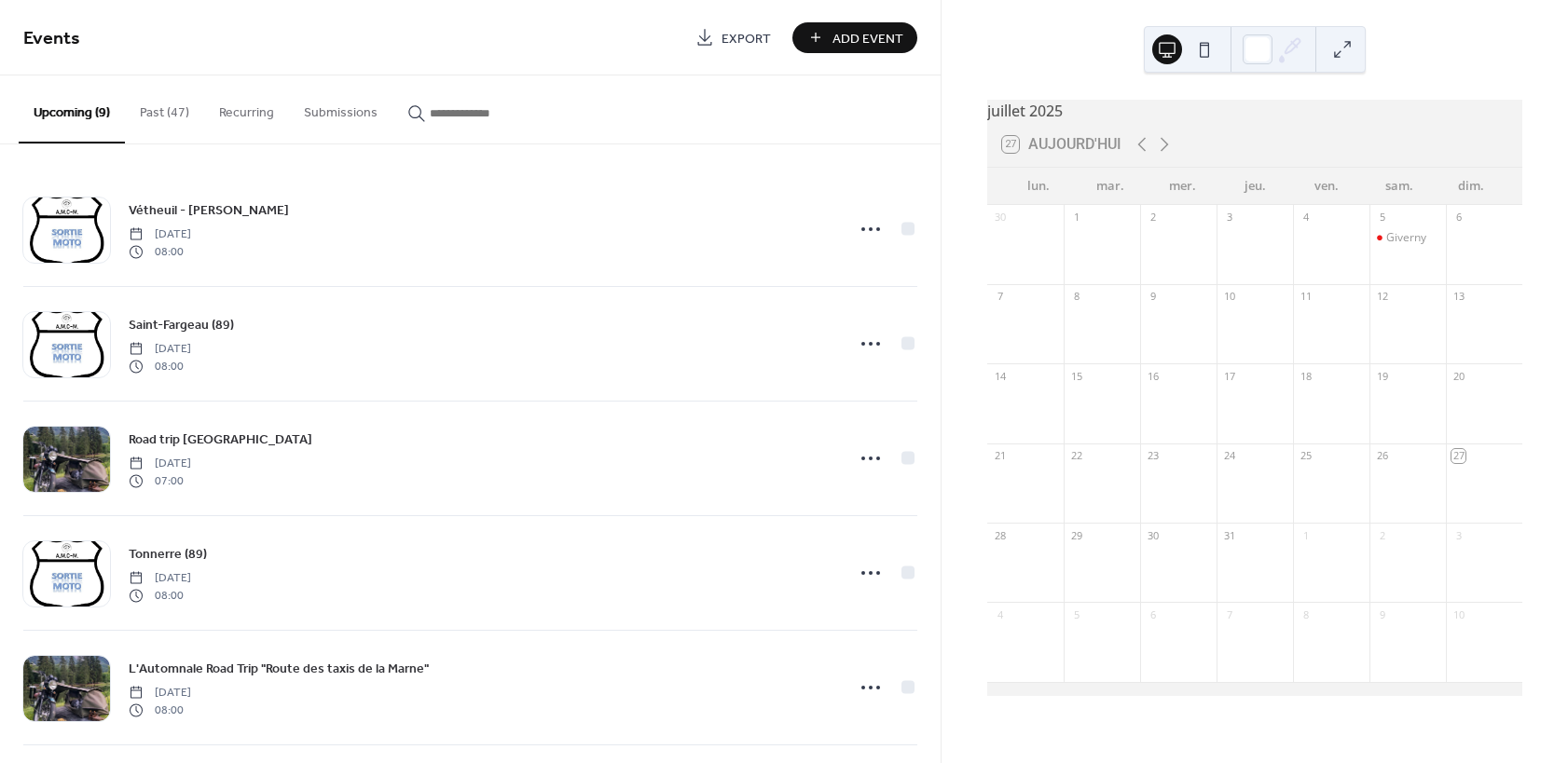 scroll, scrollTop: 0, scrollLeft: 0, axis: both 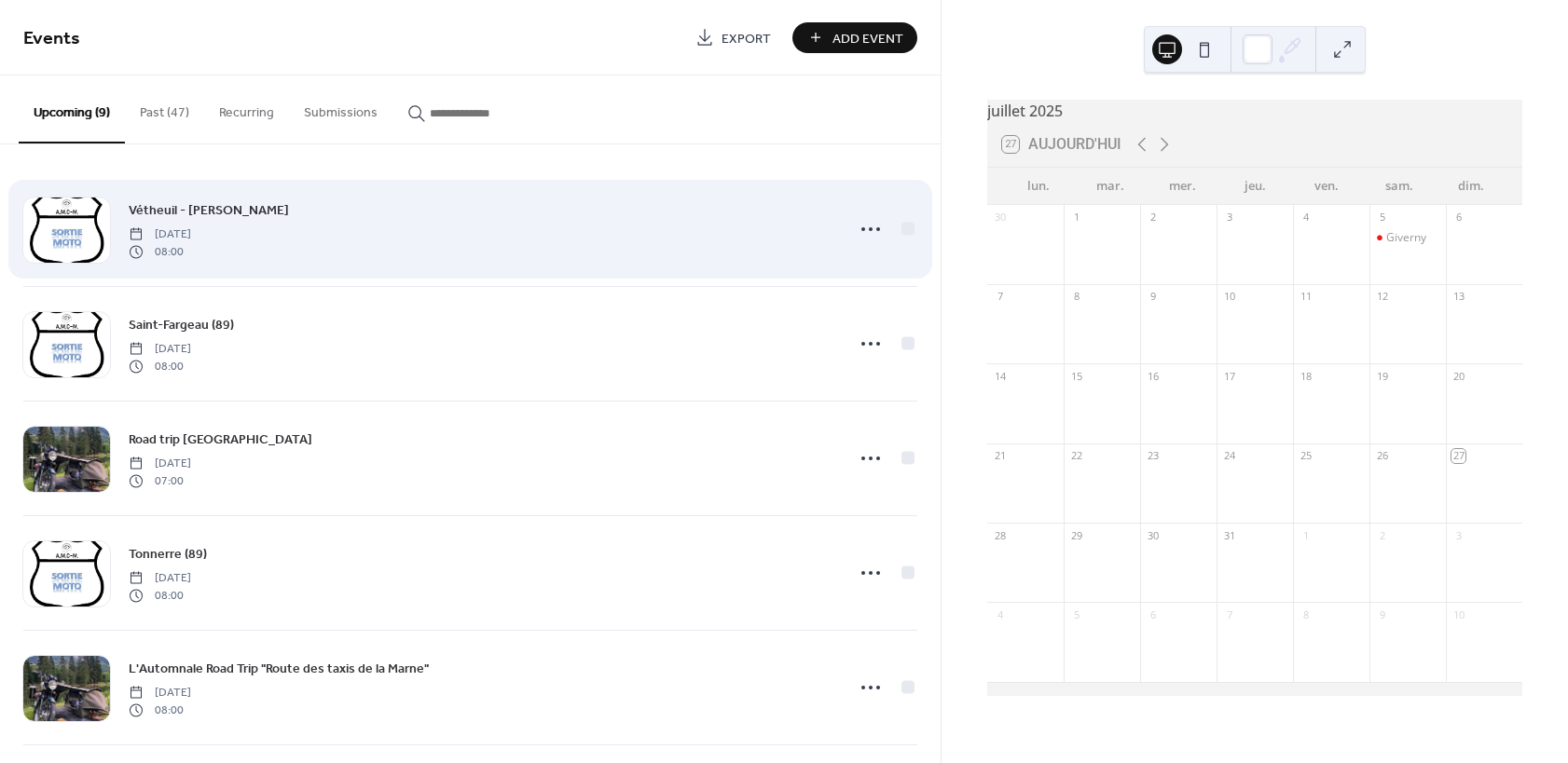 click on "Vétheuil - [PERSON_NAME]" at bounding box center (209, 211) 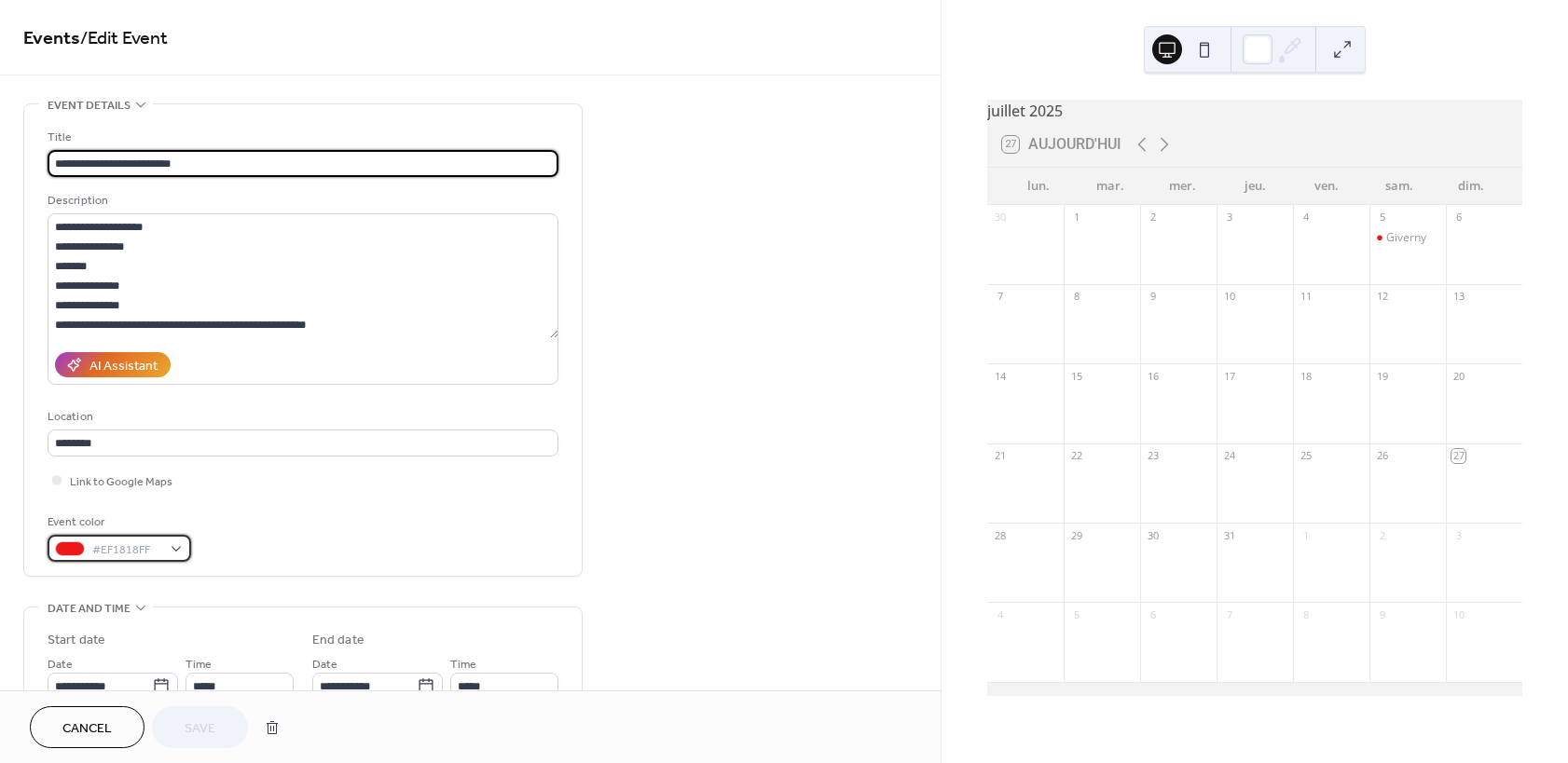 click on "#EF1818FF" at bounding box center (127, 550) 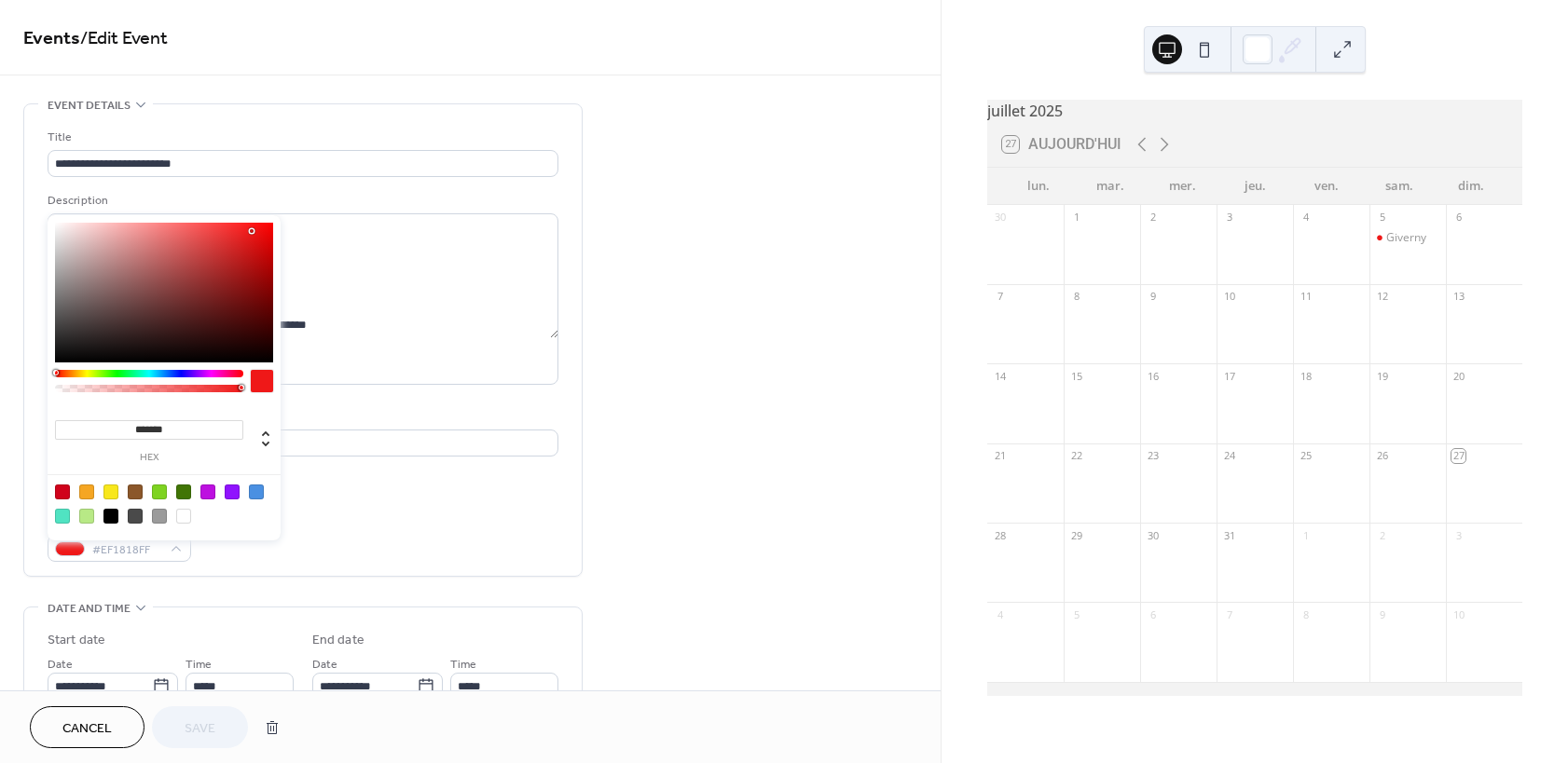 drag, startPoint x: 138, startPoint y: 427, endPoint x: 201, endPoint y: 427, distance: 63 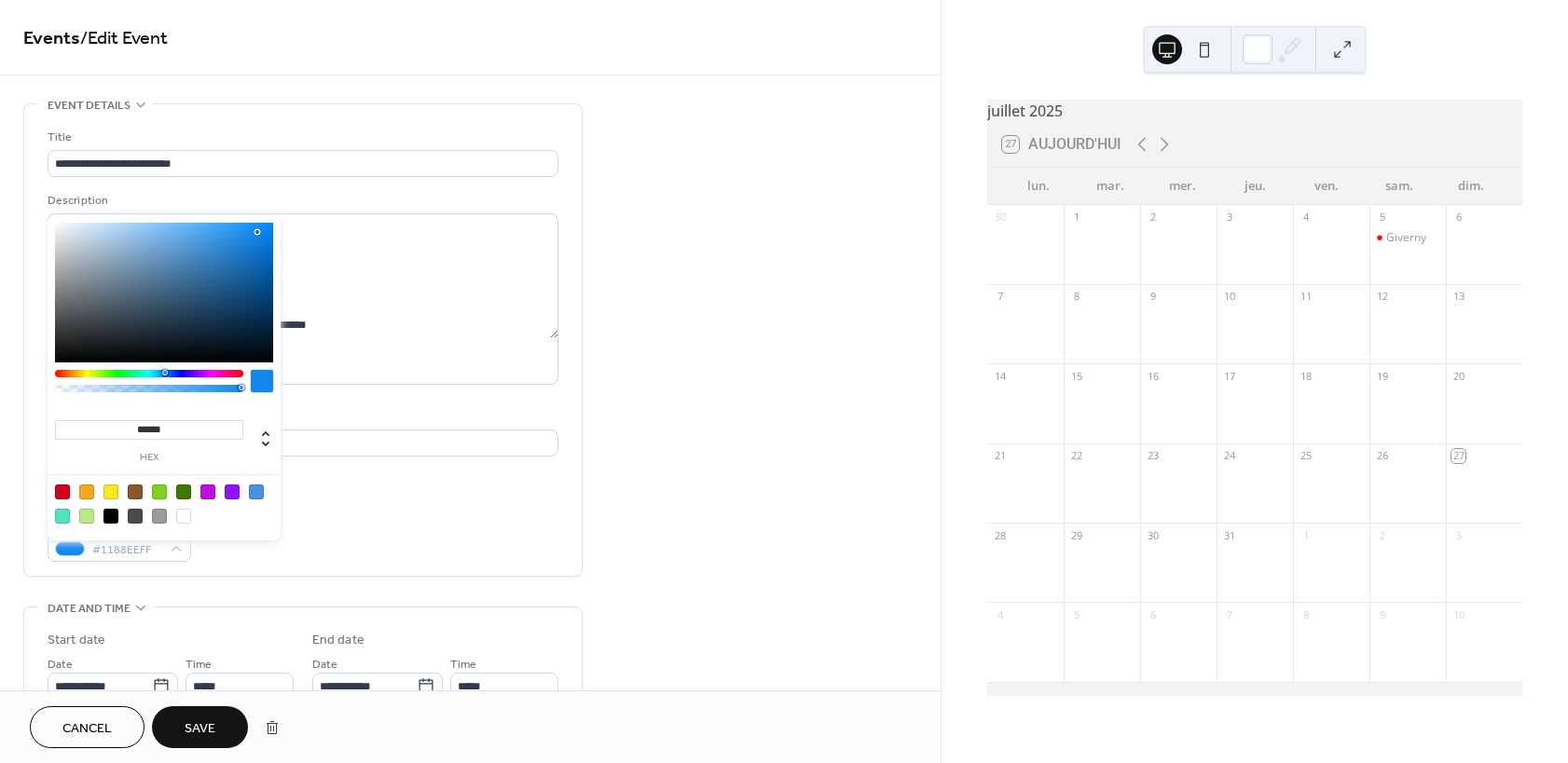 type on "*******" 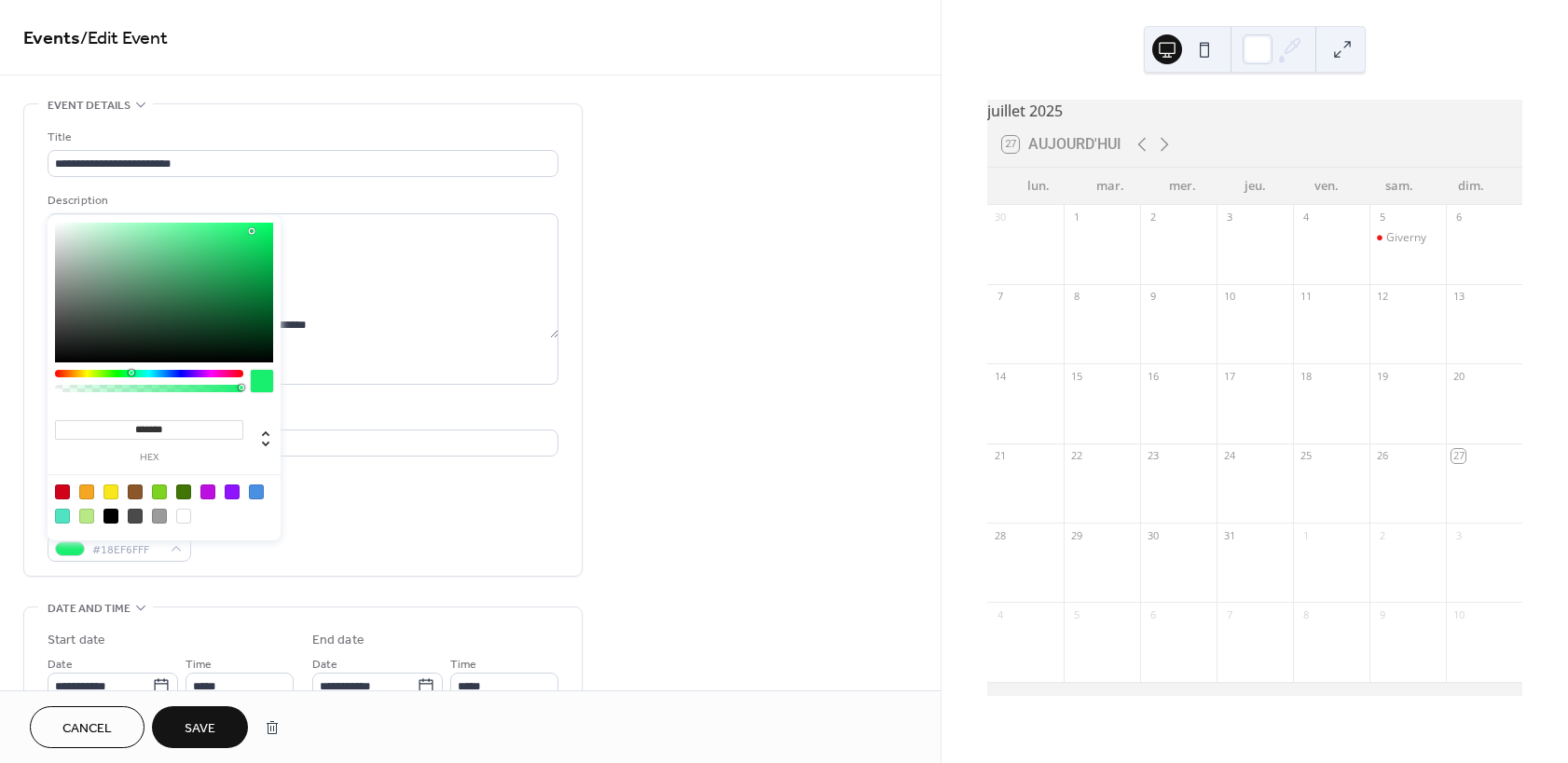 click on "**********" at bounding box center [303, 345] 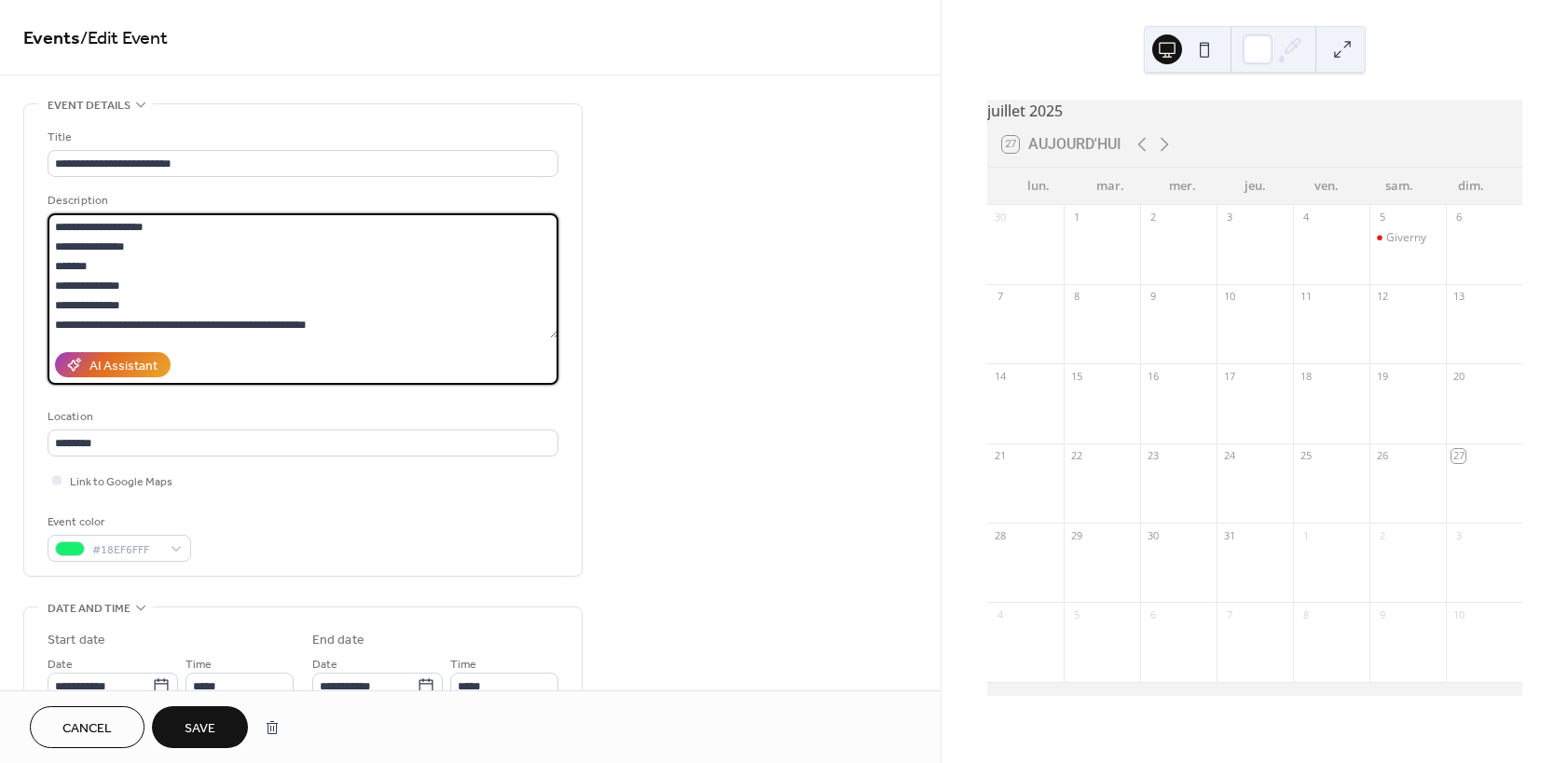 click on "**********" at bounding box center [303, 276] 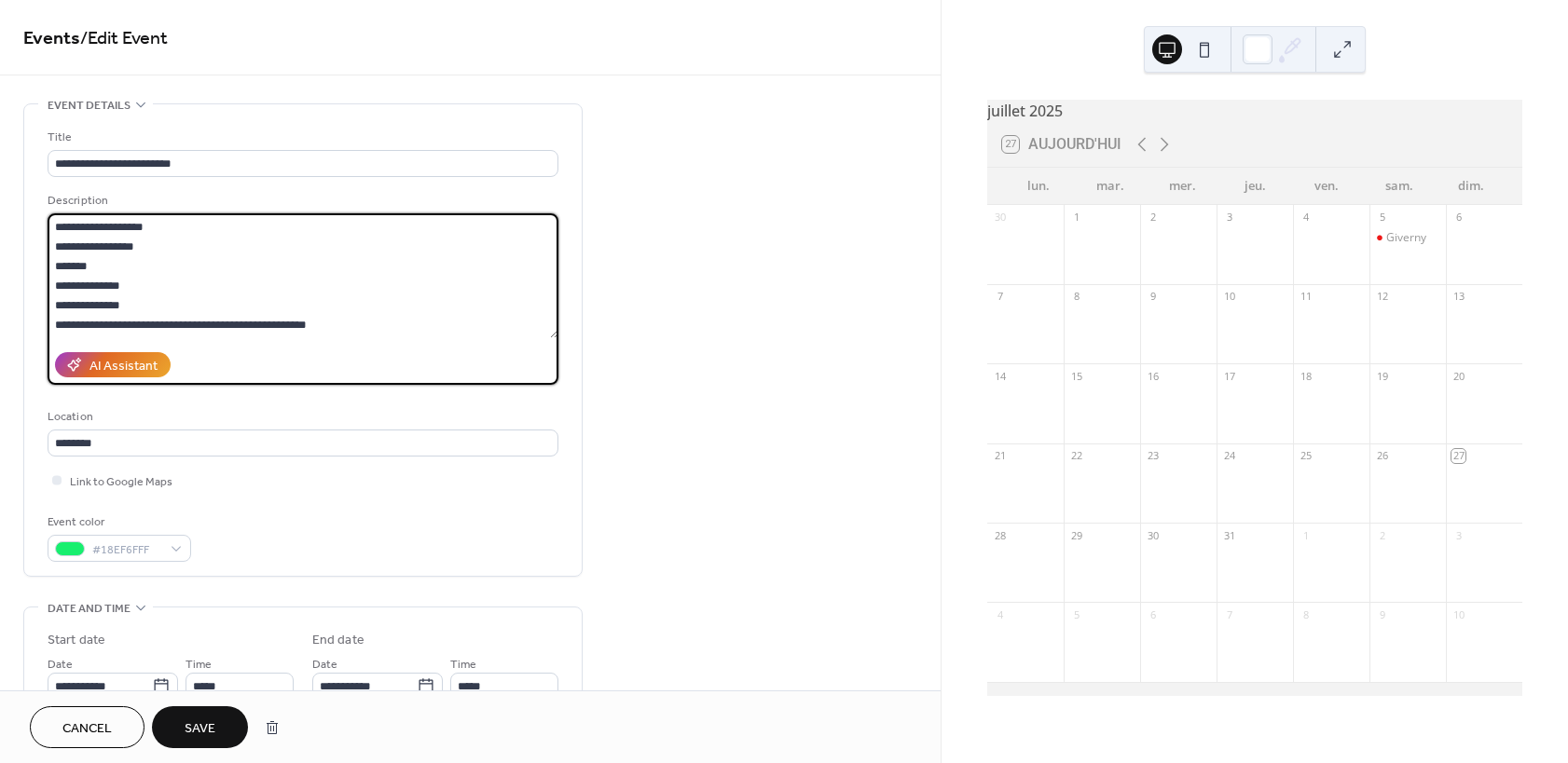 click on "**********" at bounding box center [303, 276] 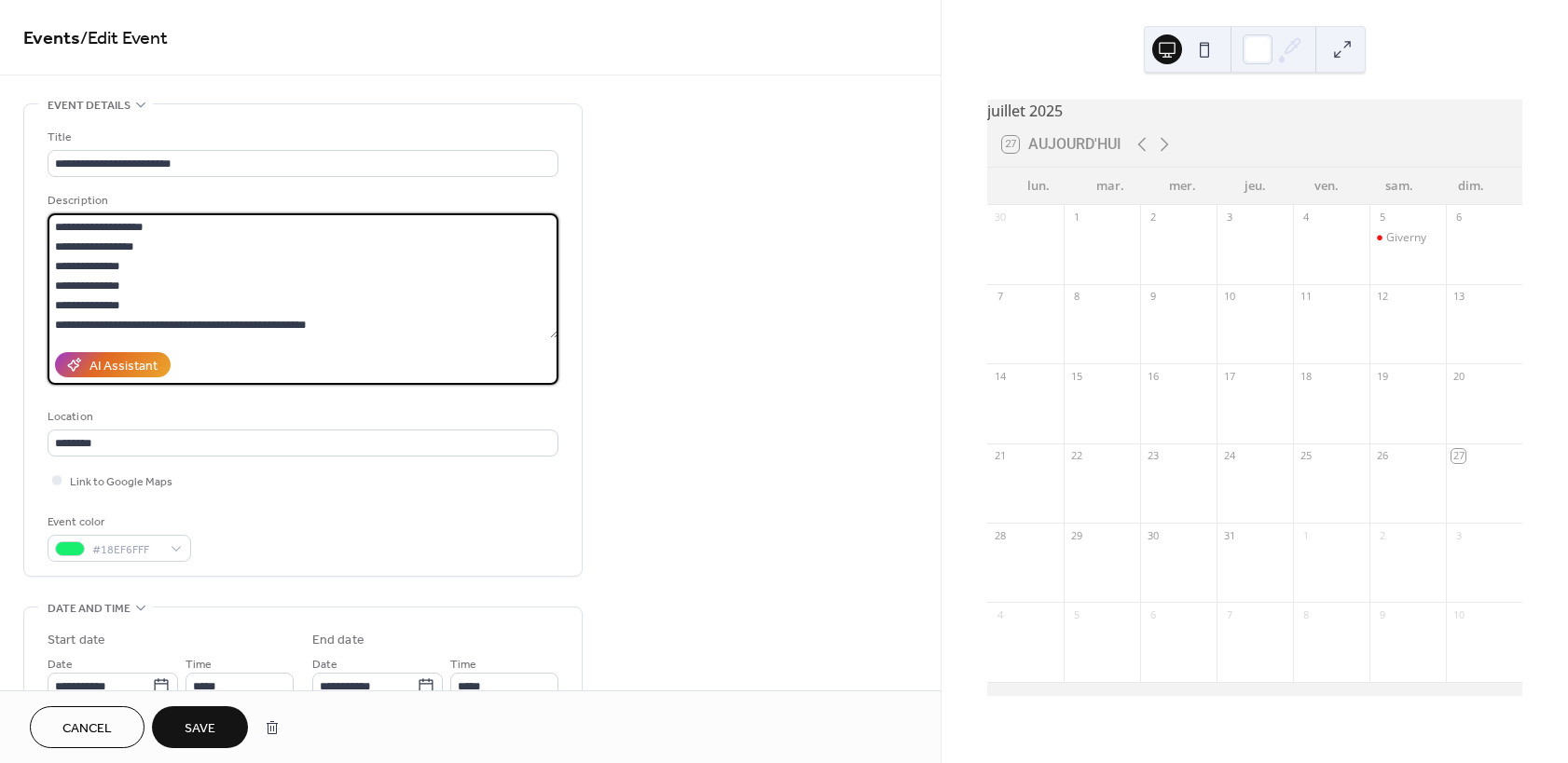 click on "**********" at bounding box center (303, 276) 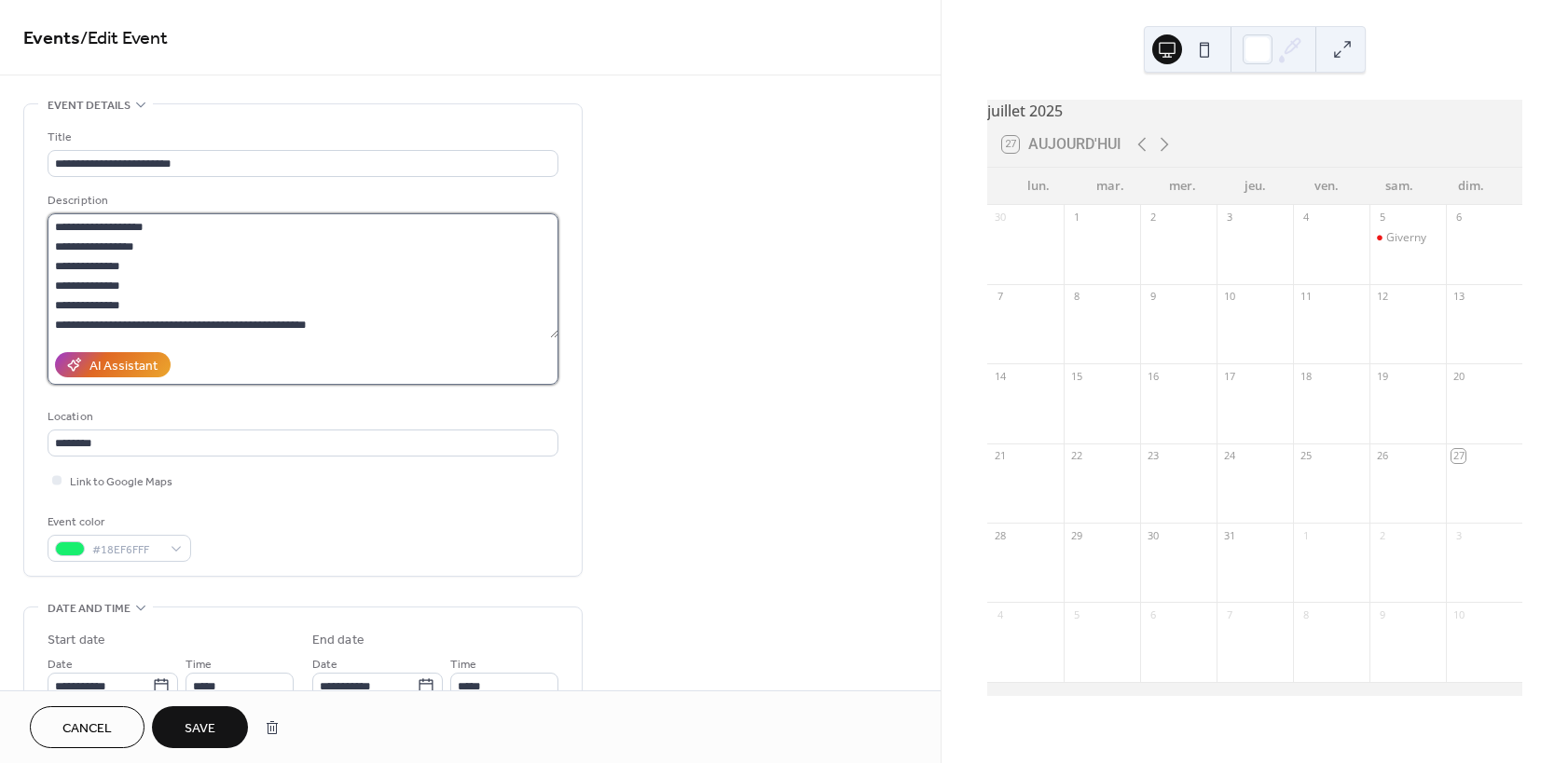 click on "**********" at bounding box center [303, 276] 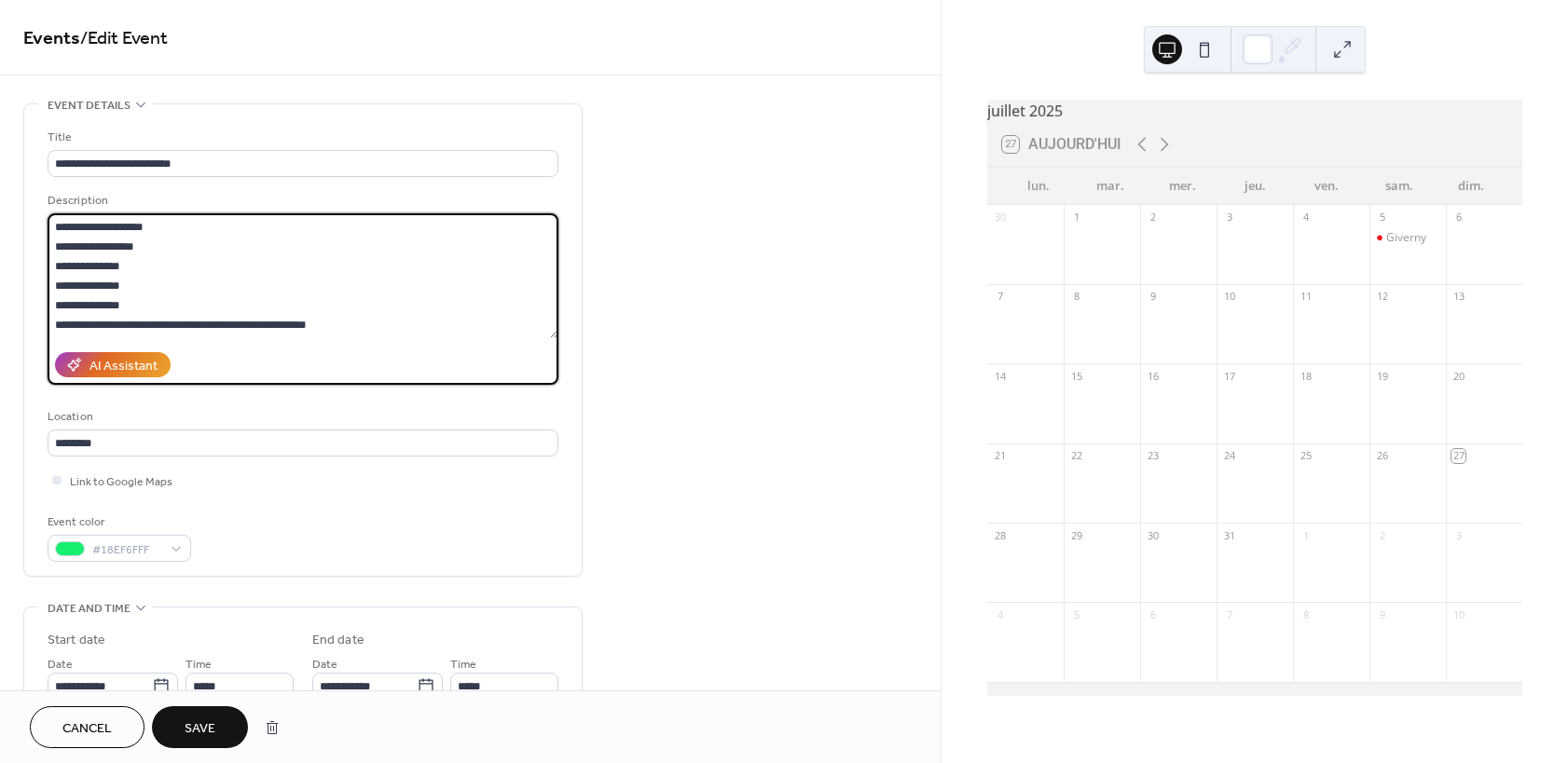 paste on "**********" 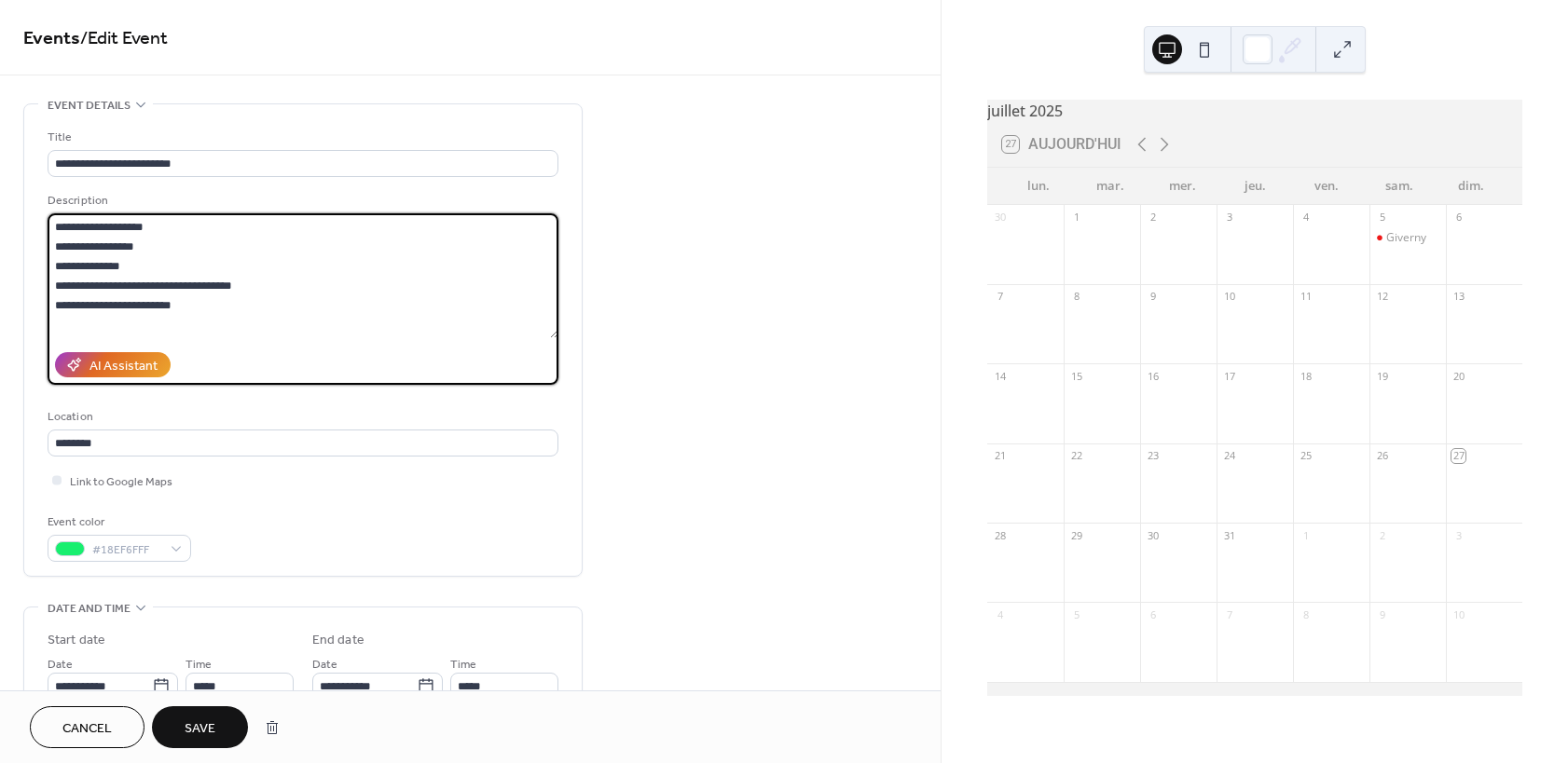 click on "**********" at bounding box center [303, 276] 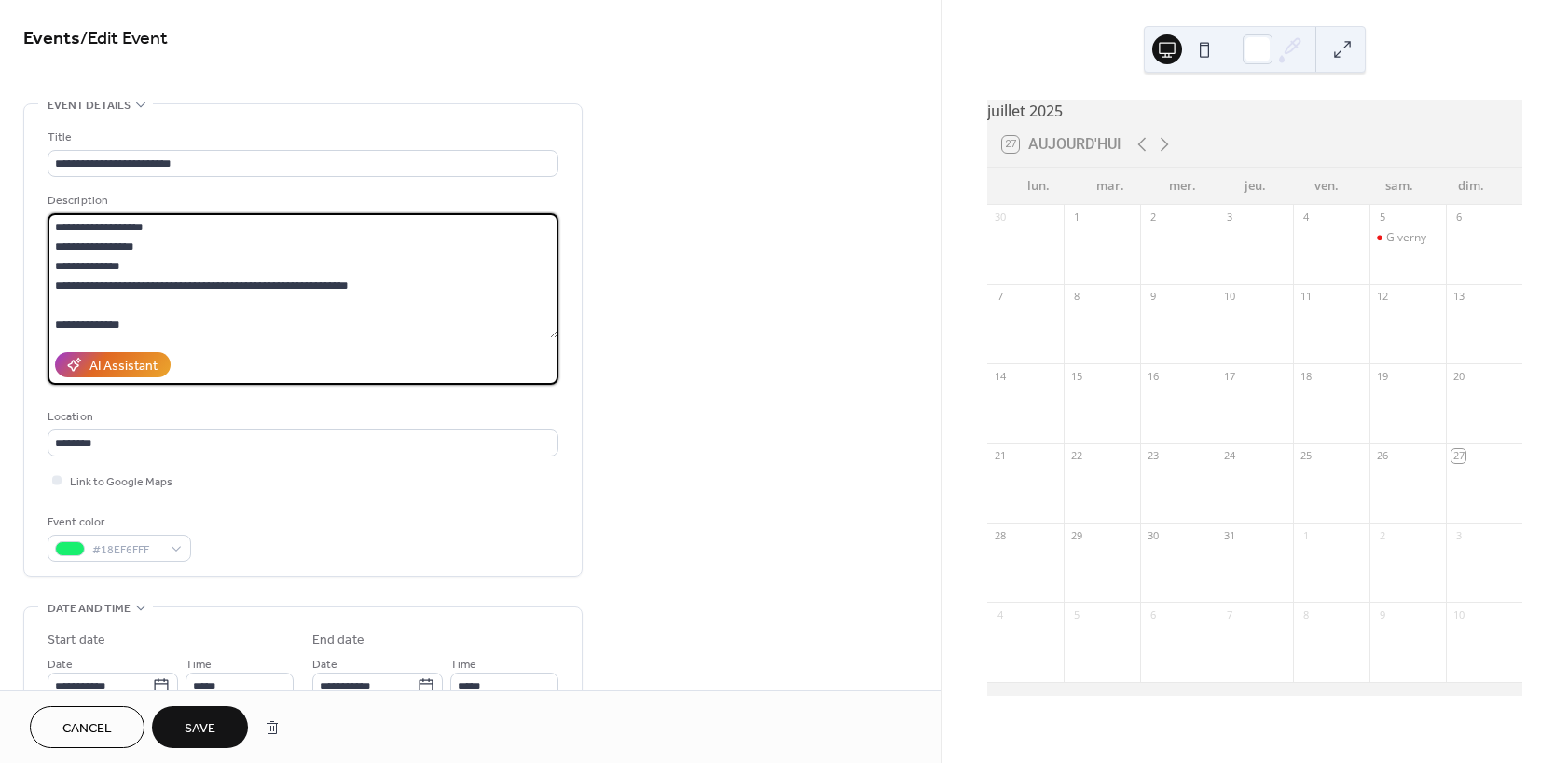 click on "**********" at bounding box center [303, 276] 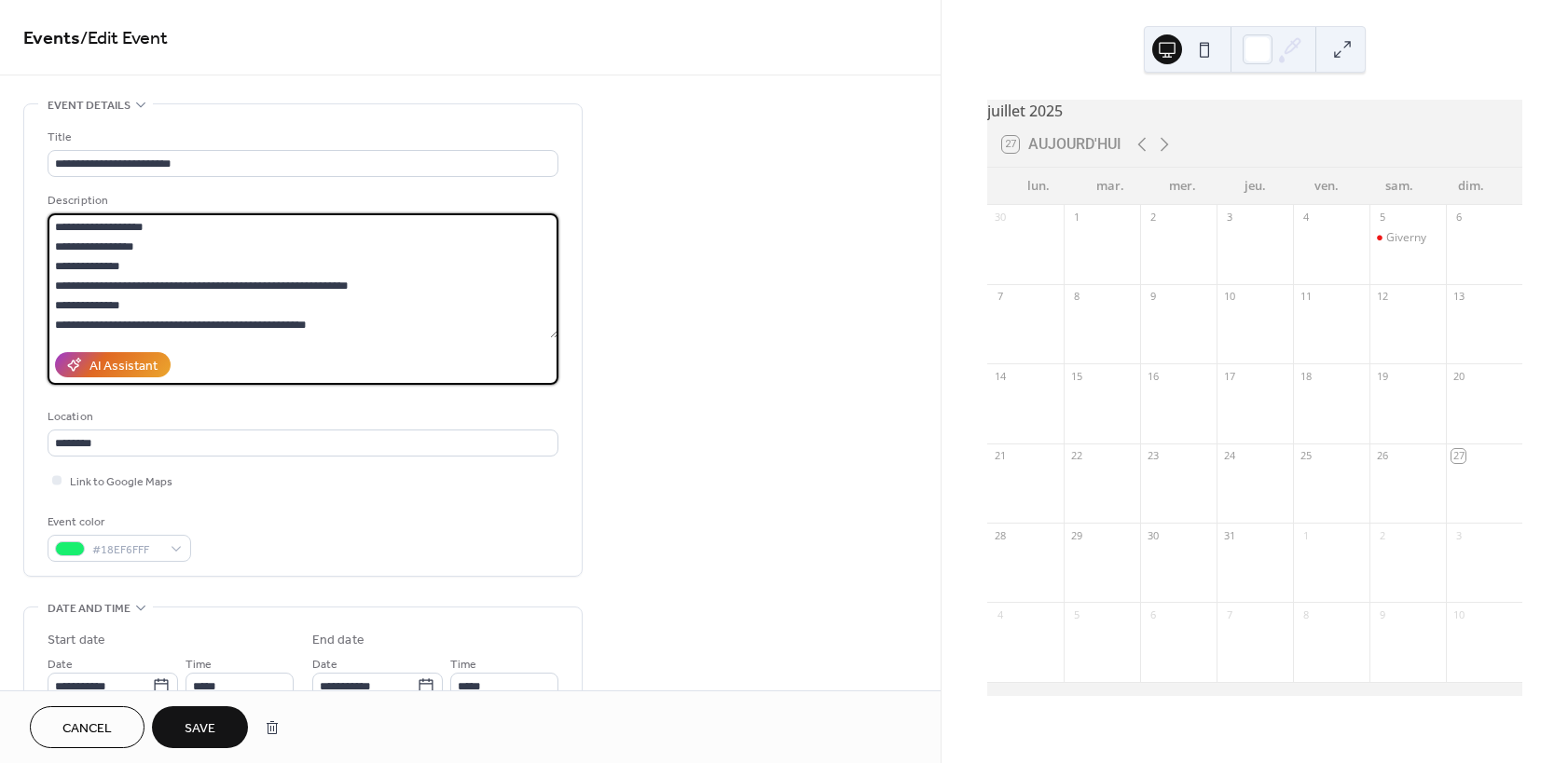 click on "**********" at bounding box center [303, 276] 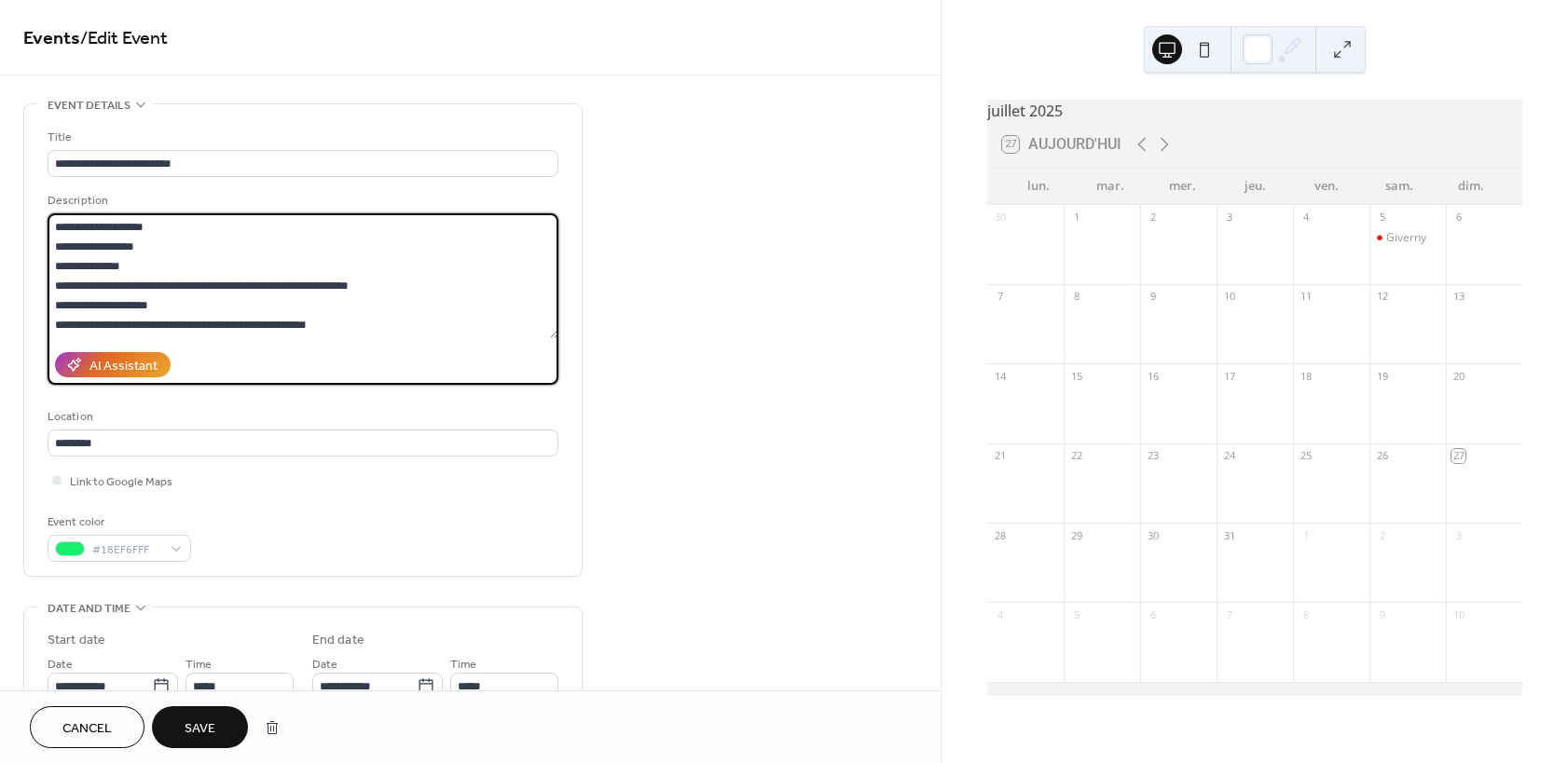 click on "**********" at bounding box center (303, 276) 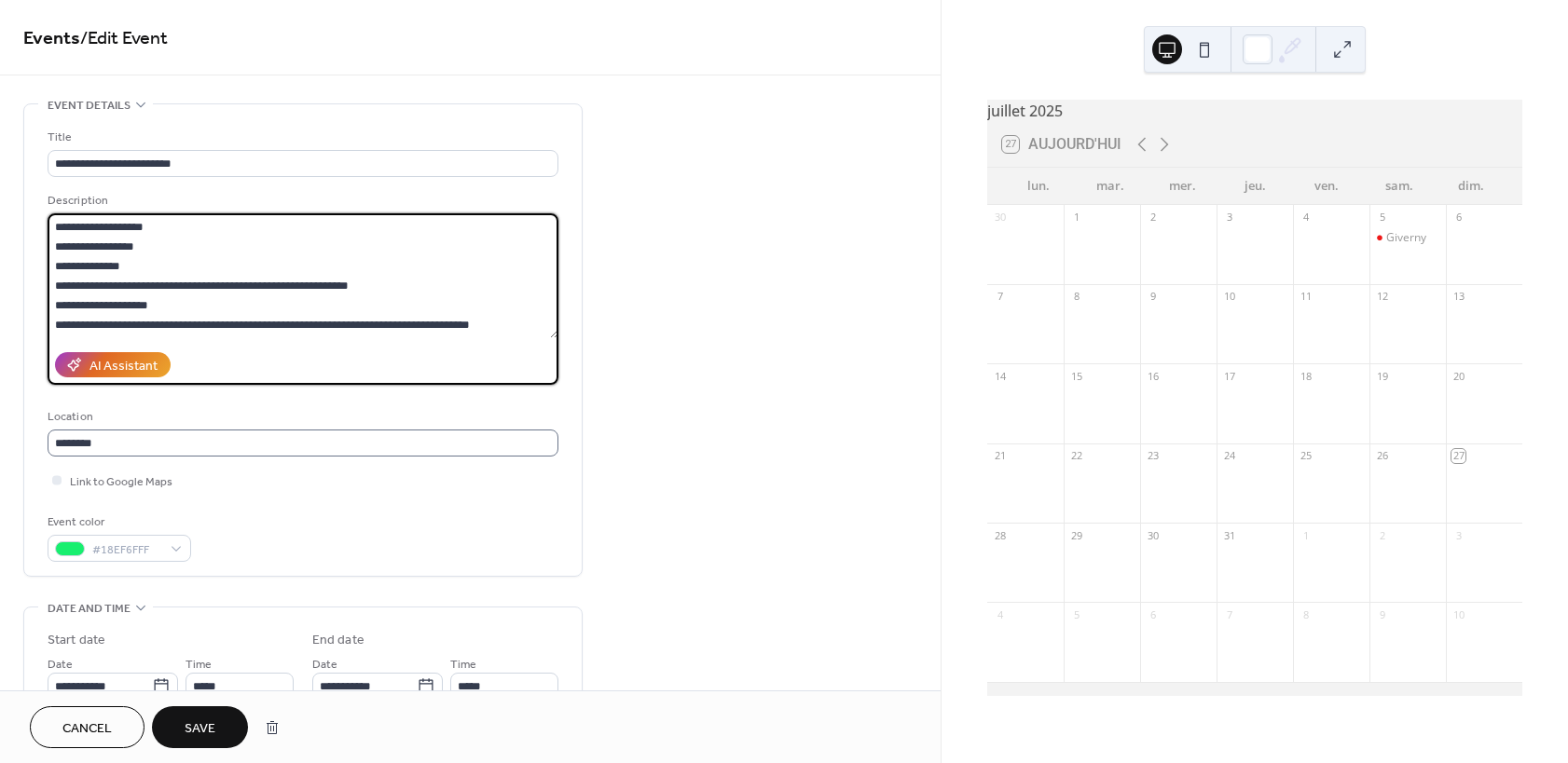 type on "**********" 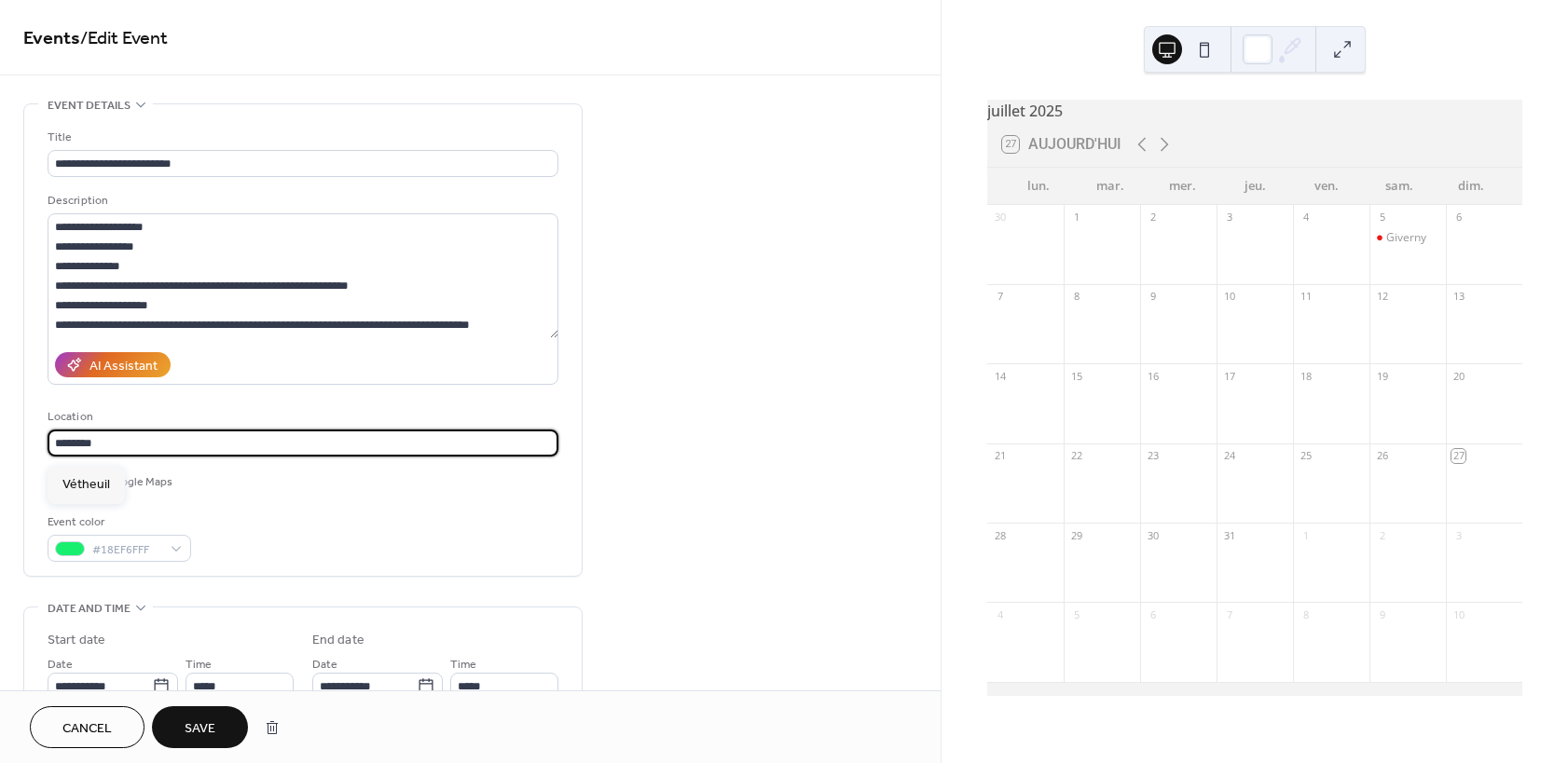 drag, startPoint x: 119, startPoint y: 447, endPoint x: -99, endPoint y: 446, distance: 218.00229 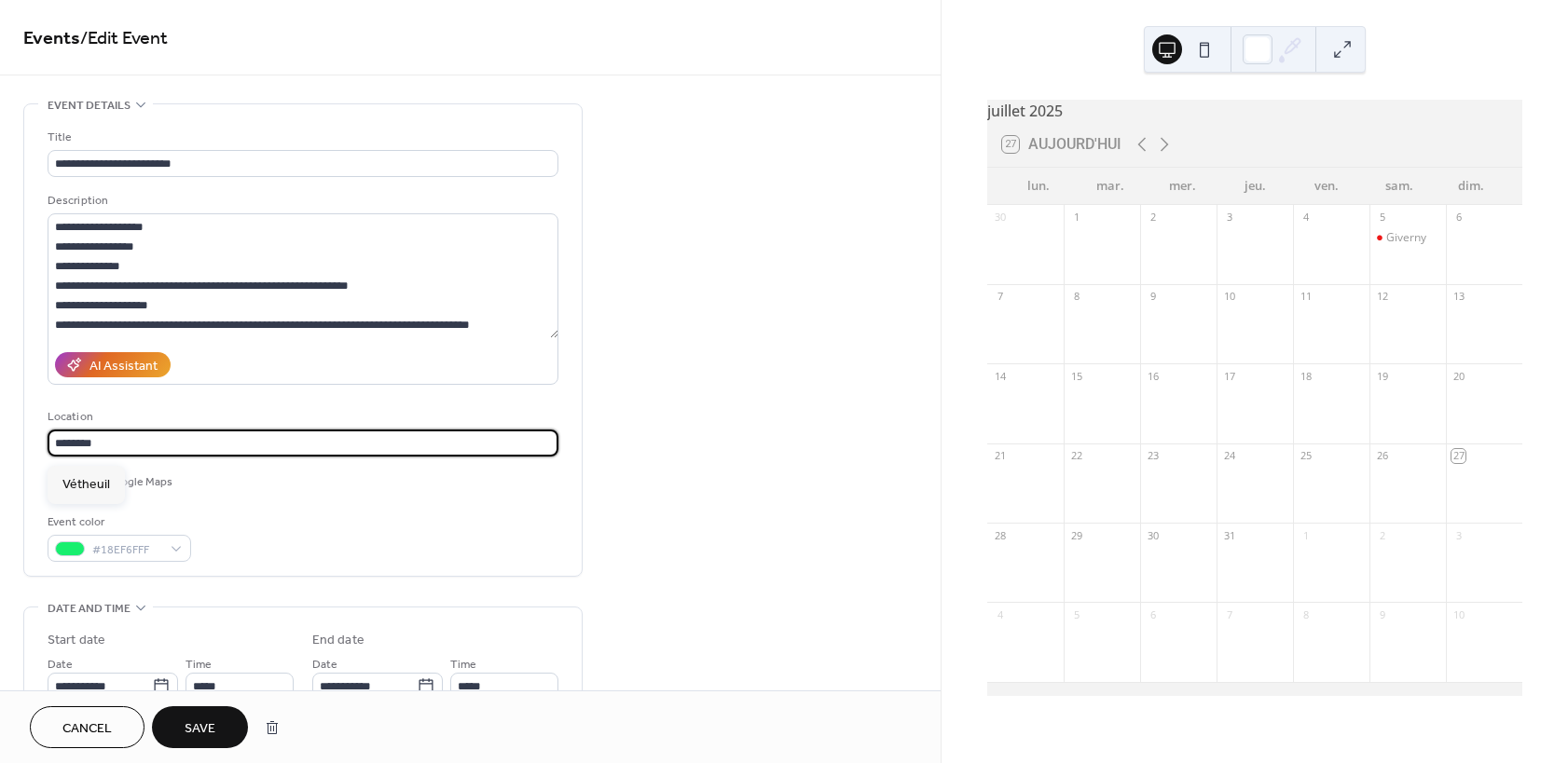 click on "********" at bounding box center [303, 443] 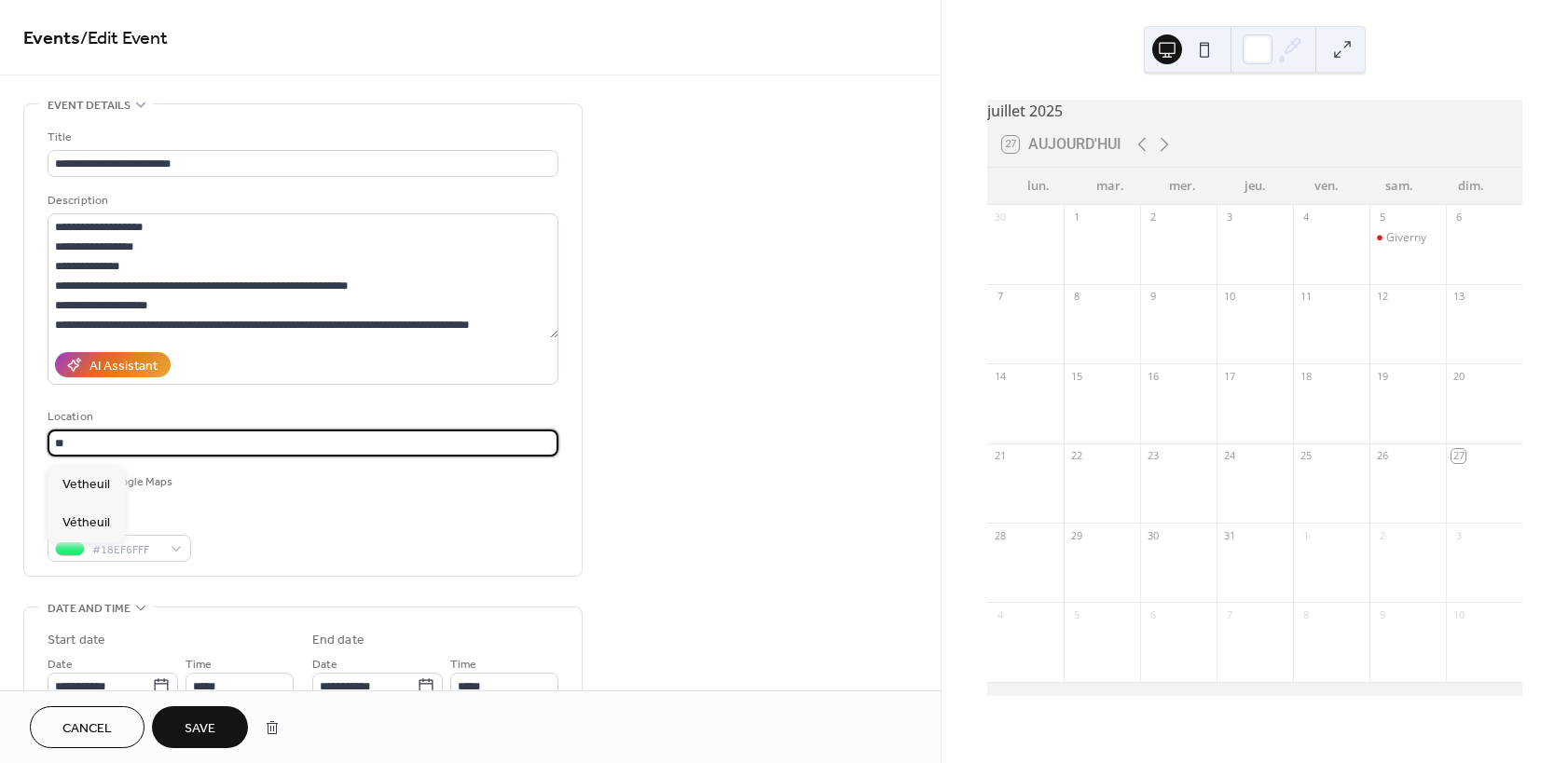 type on "*" 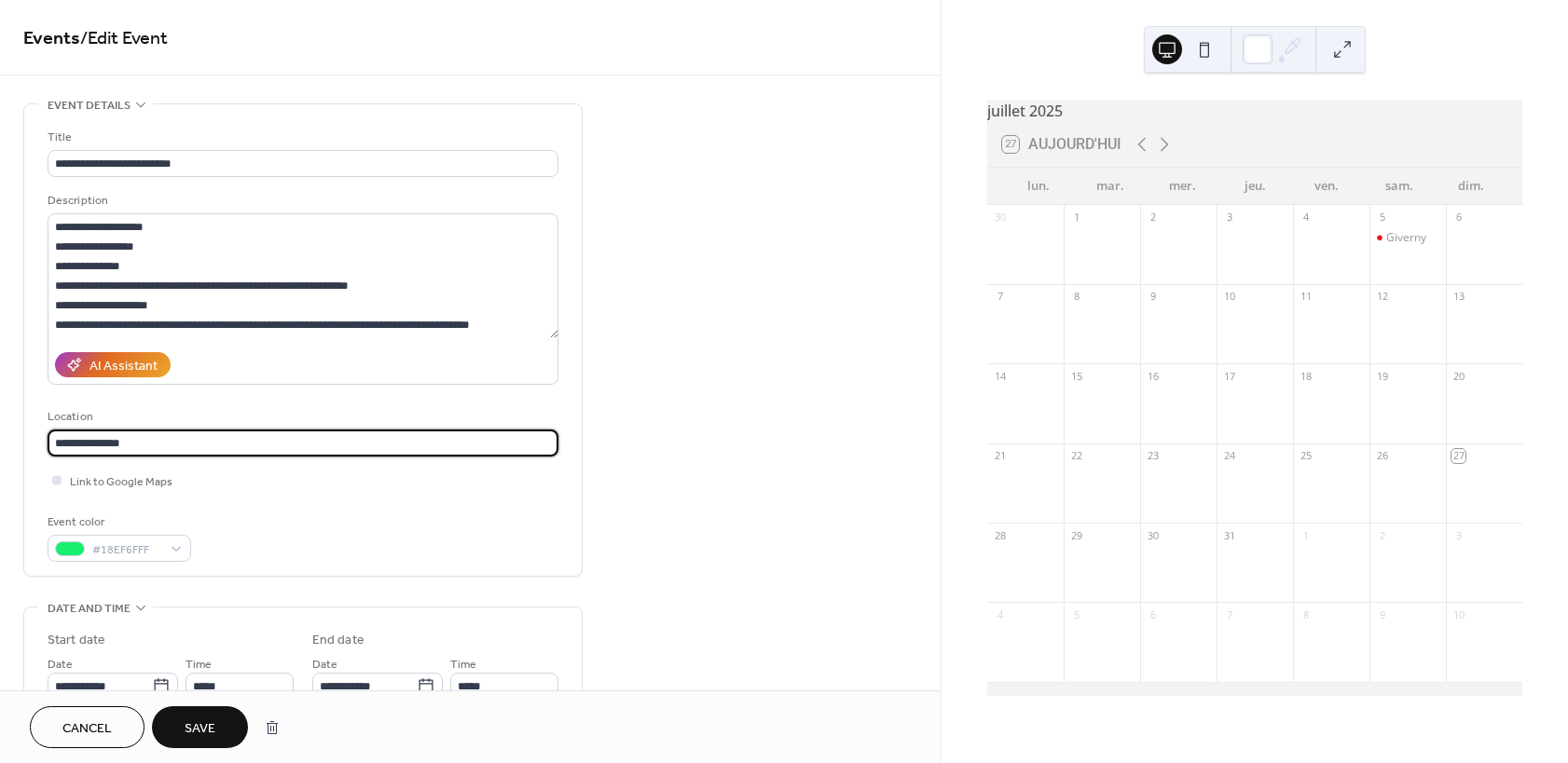 type on "**********" 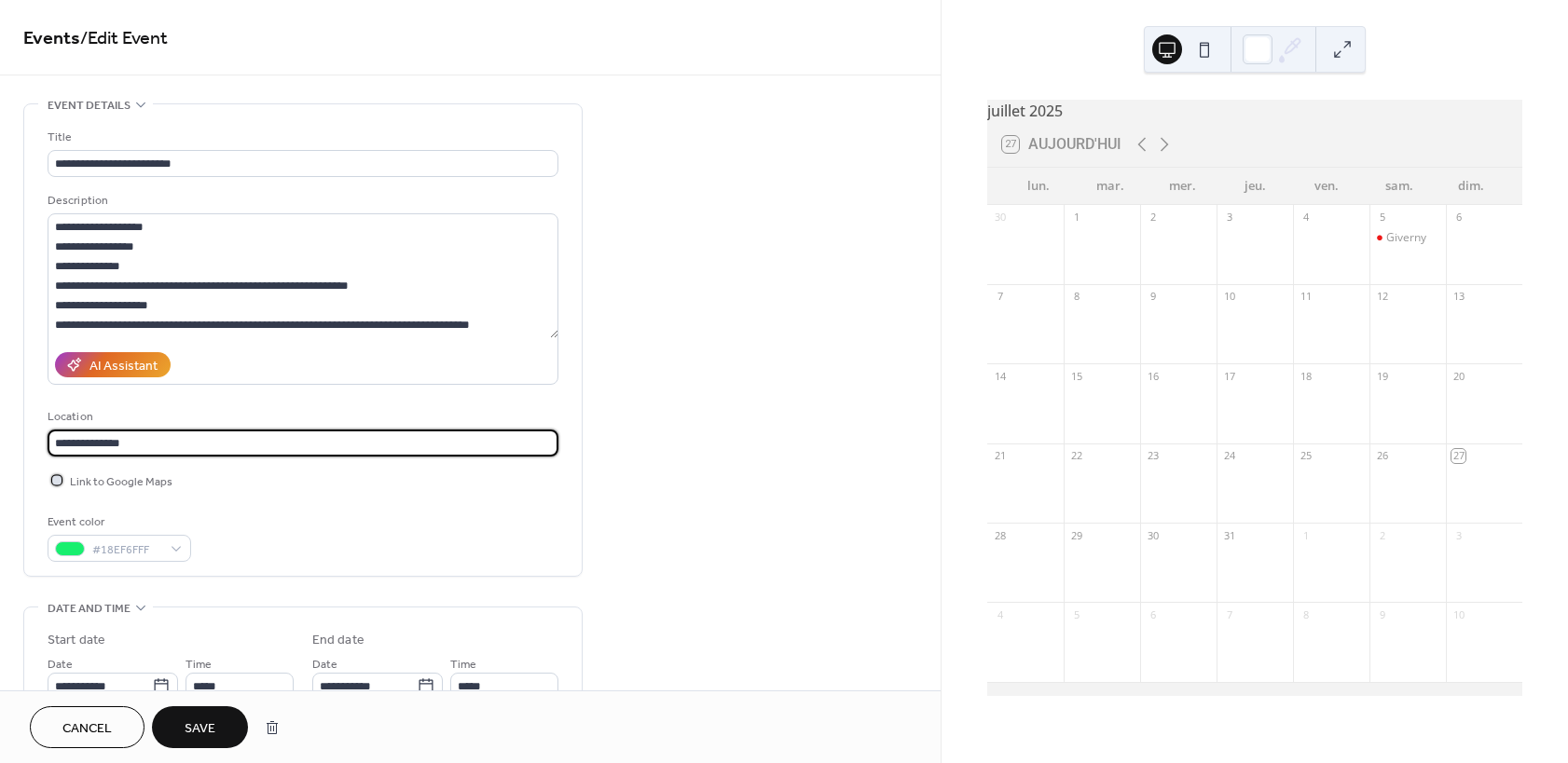 click 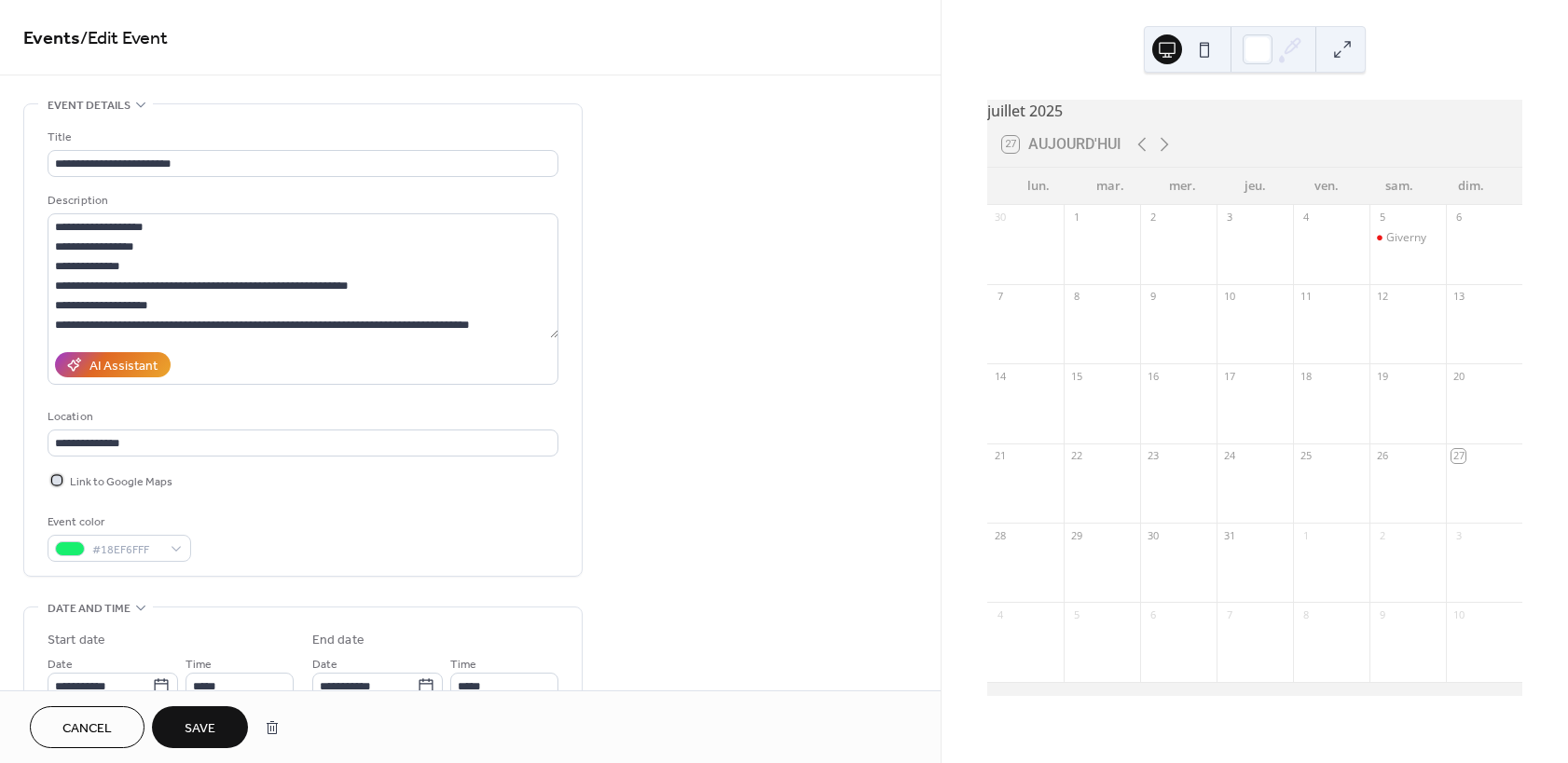 click at bounding box center [57, 480] 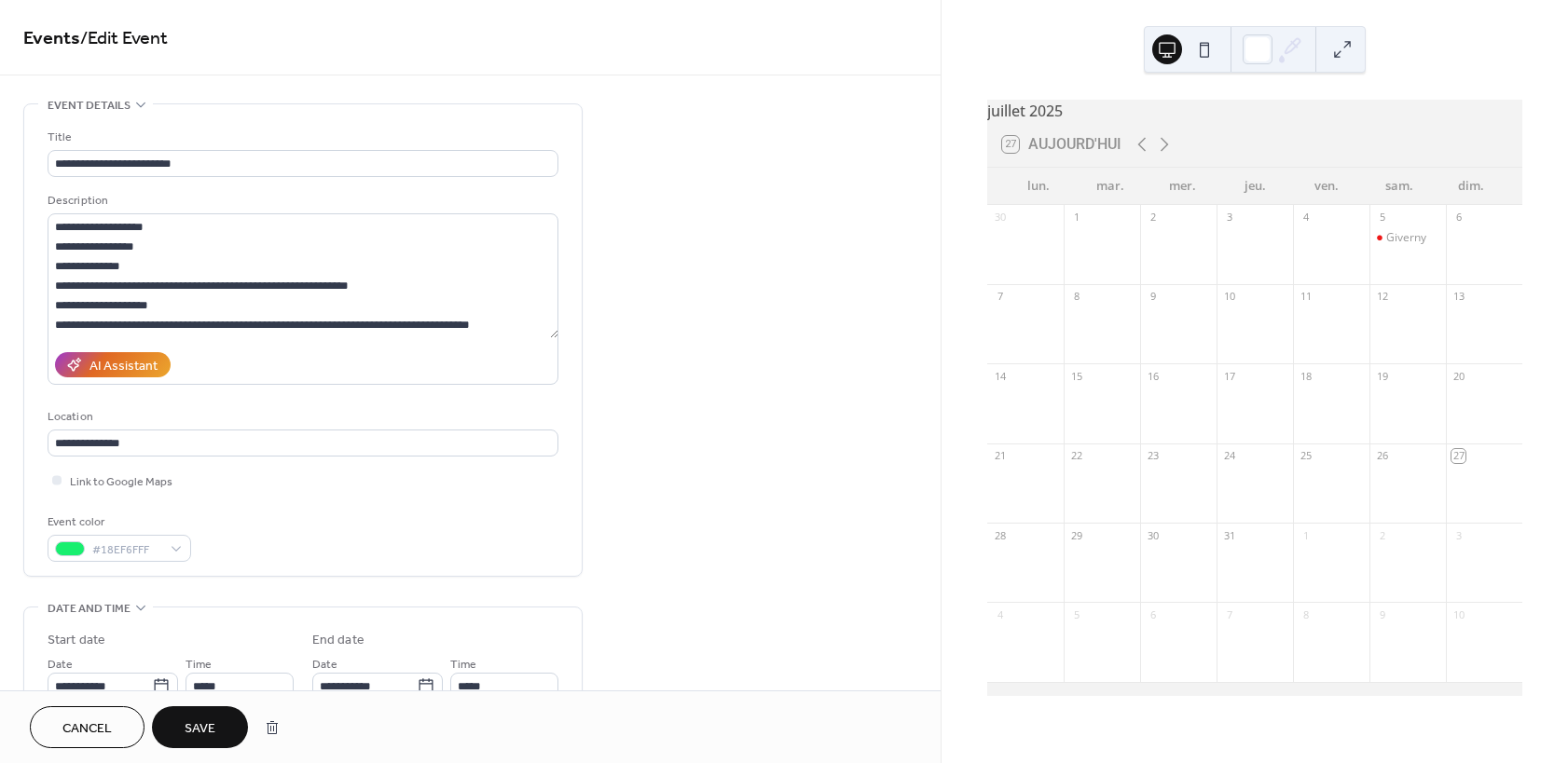 click on "**********" at bounding box center [303, 345] 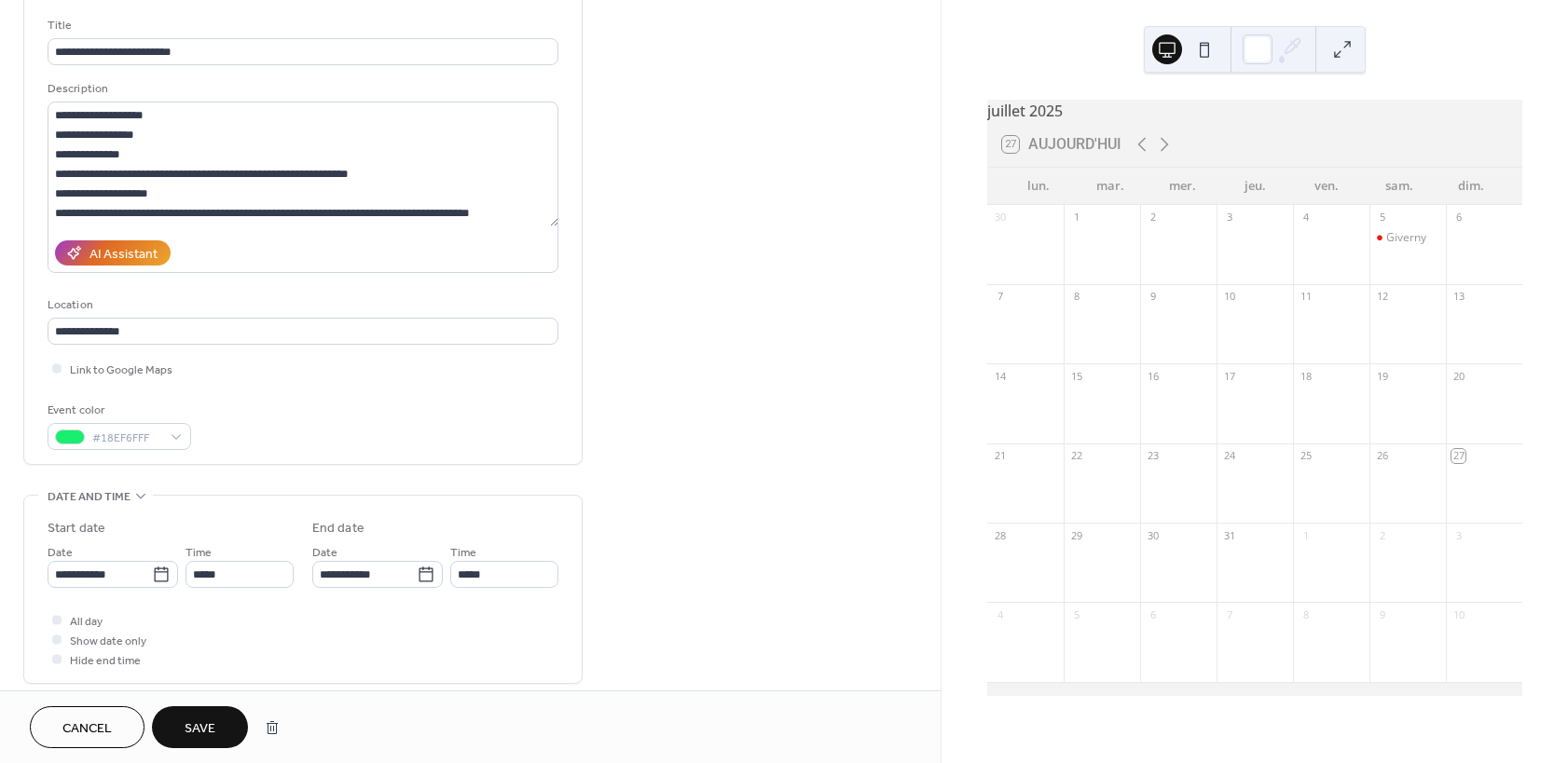 scroll, scrollTop: 0, scrollLeft: 0, axis: both 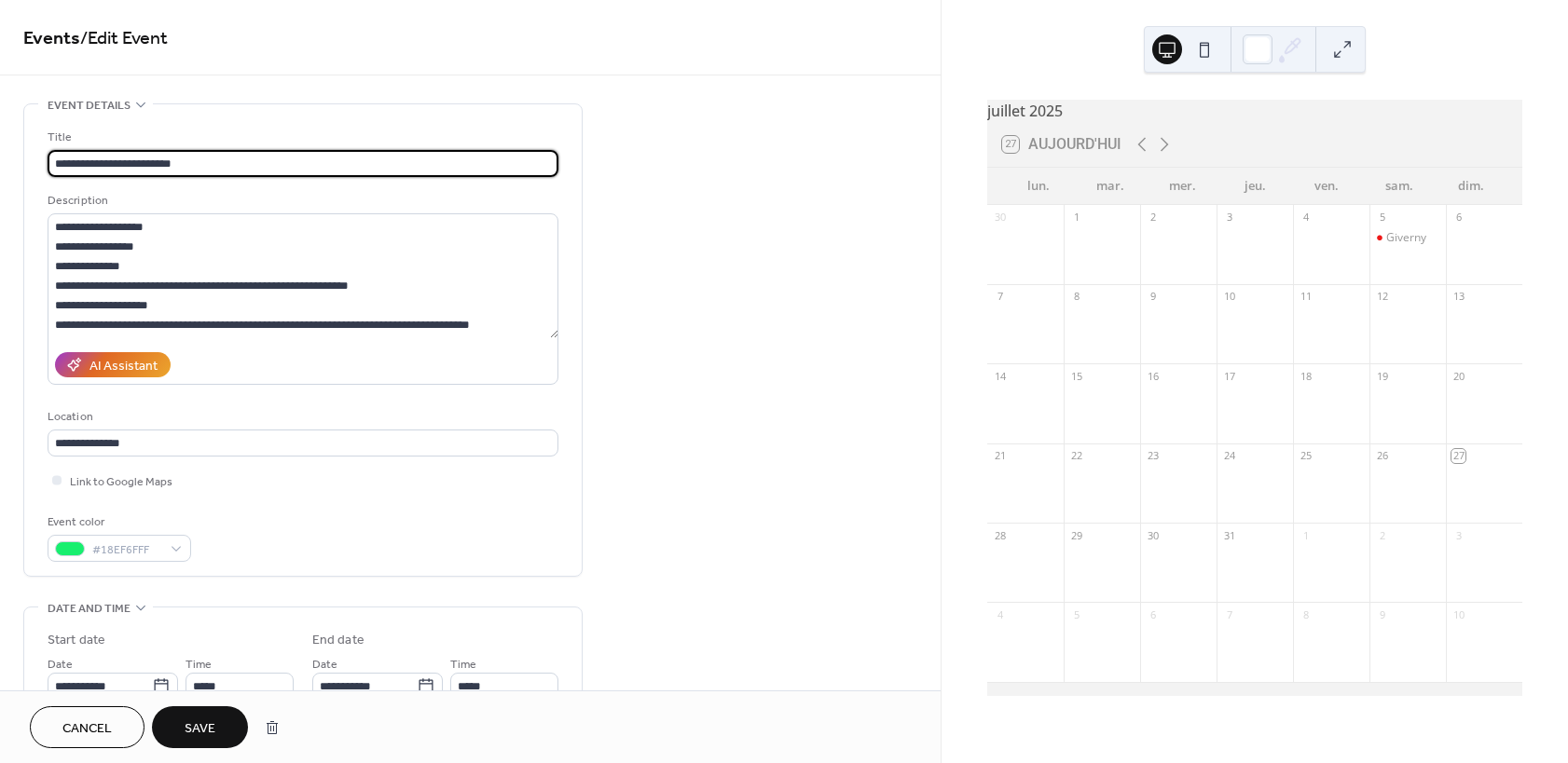drag, startPoint x: 57, startPoint y: 163, endPoint x: 105, endPoint y: 160, distance: 48.093659 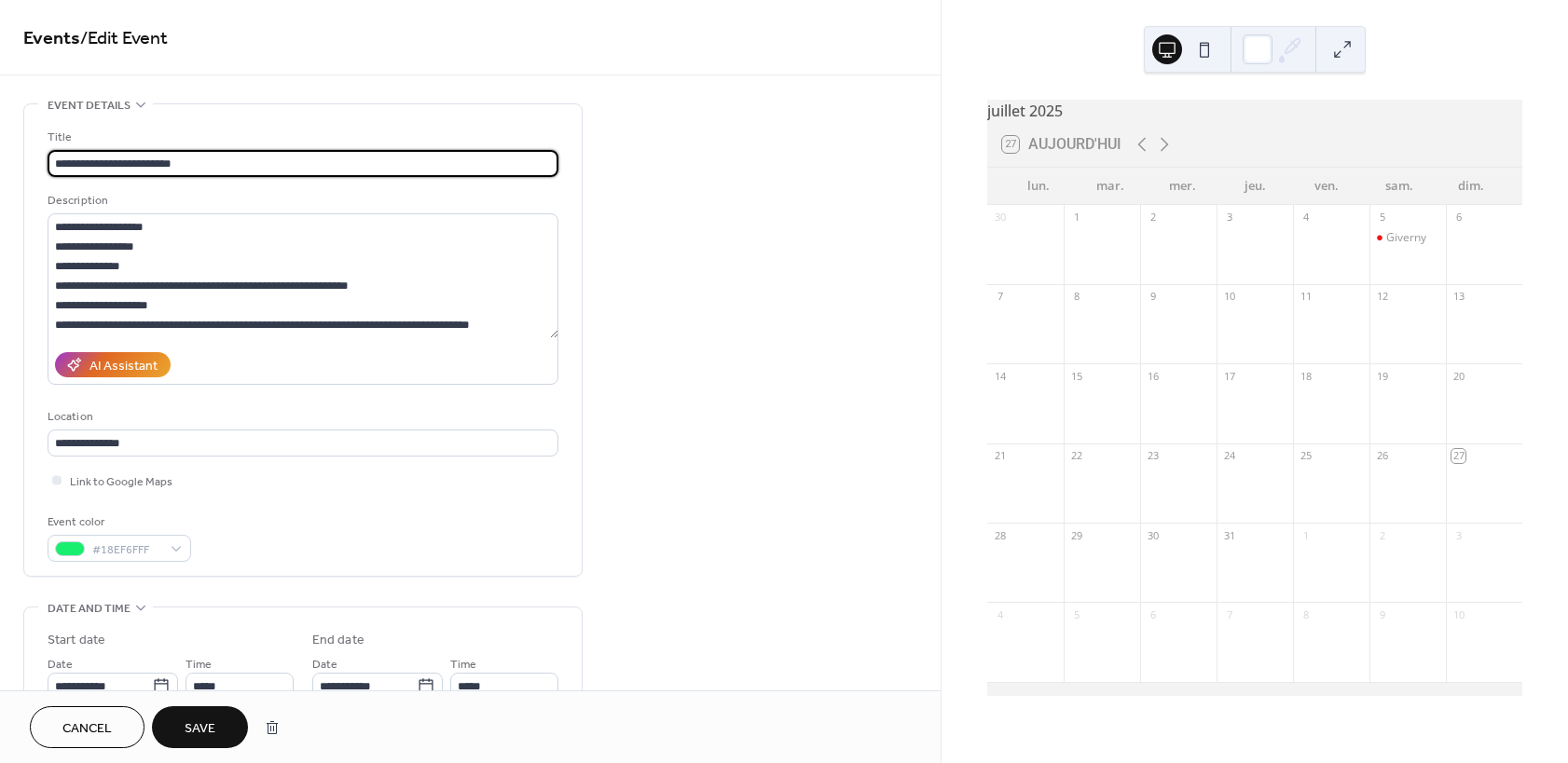 click on "**********" at bounding box center (303, 163) 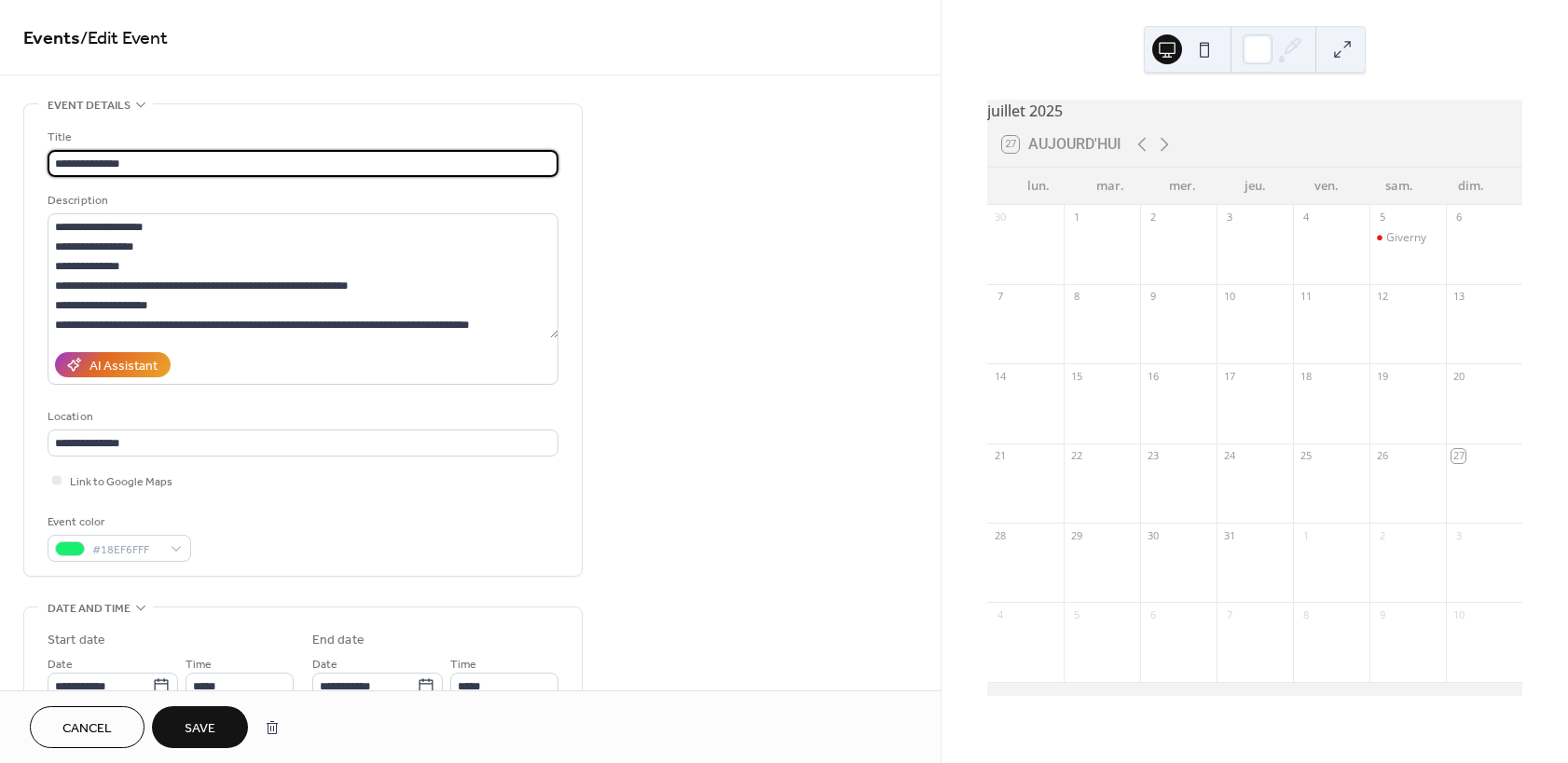 click on "**********" at bounding box center [303, 163] 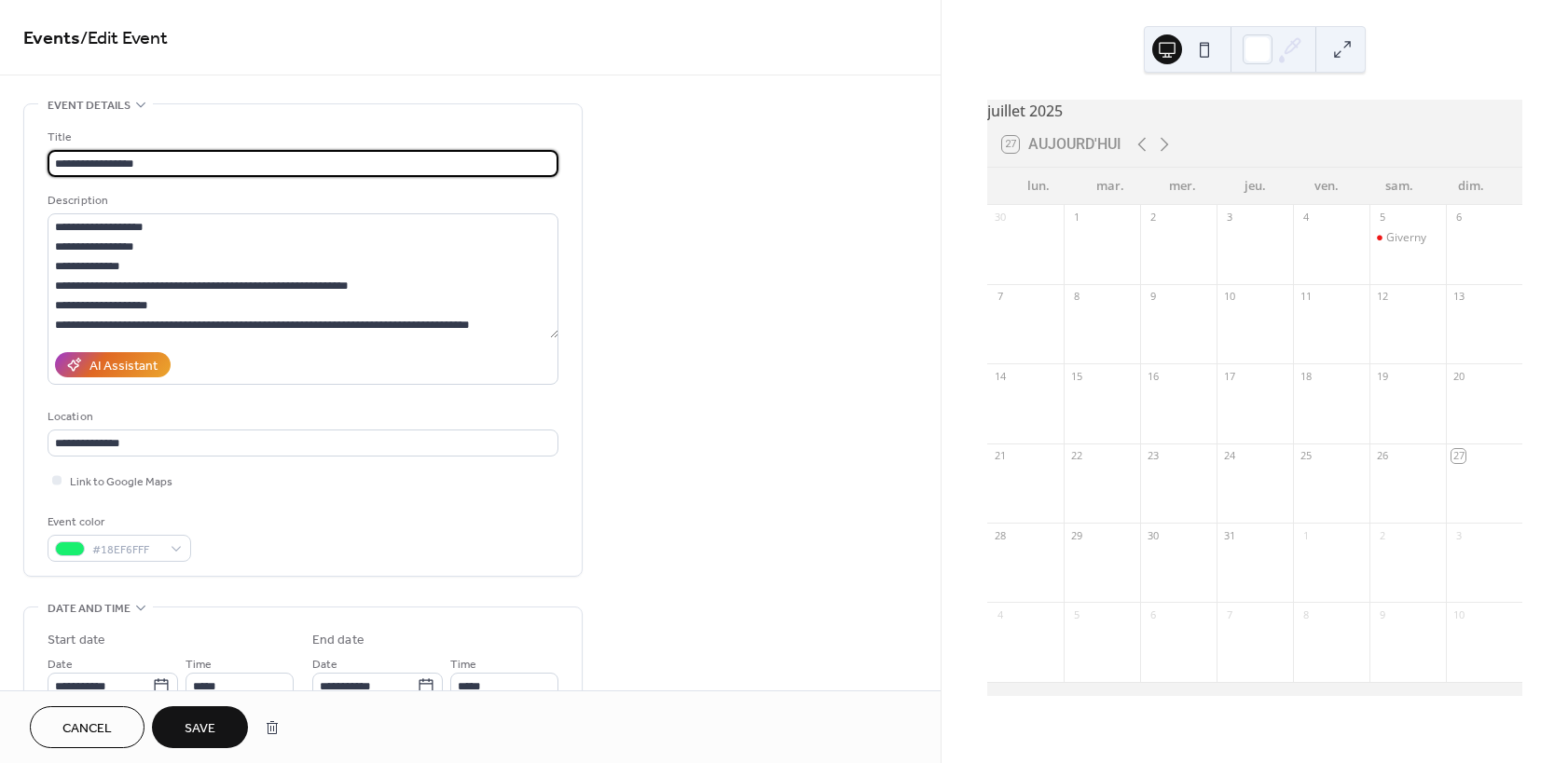 paste on "**********" 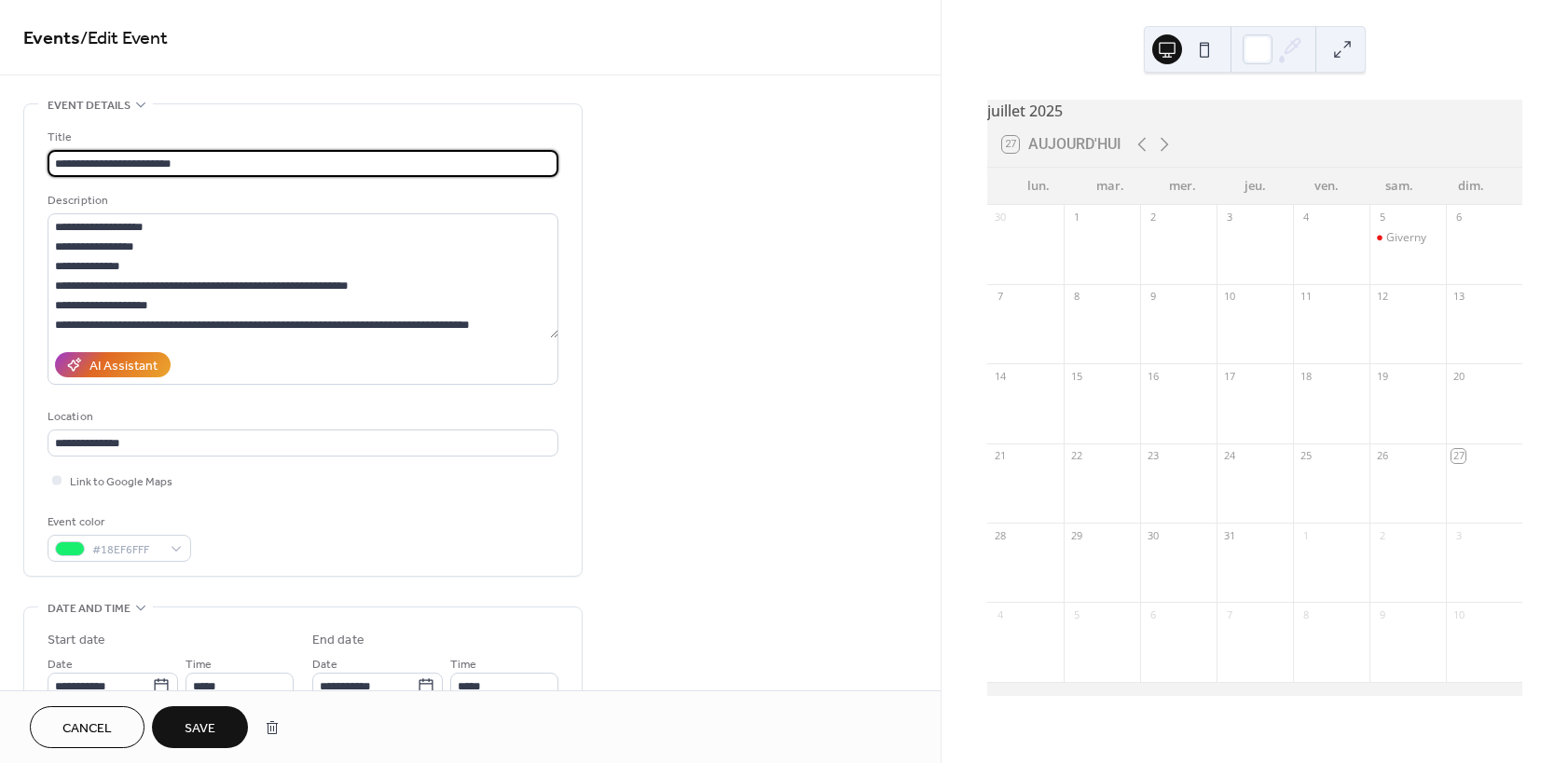 type on "**********" 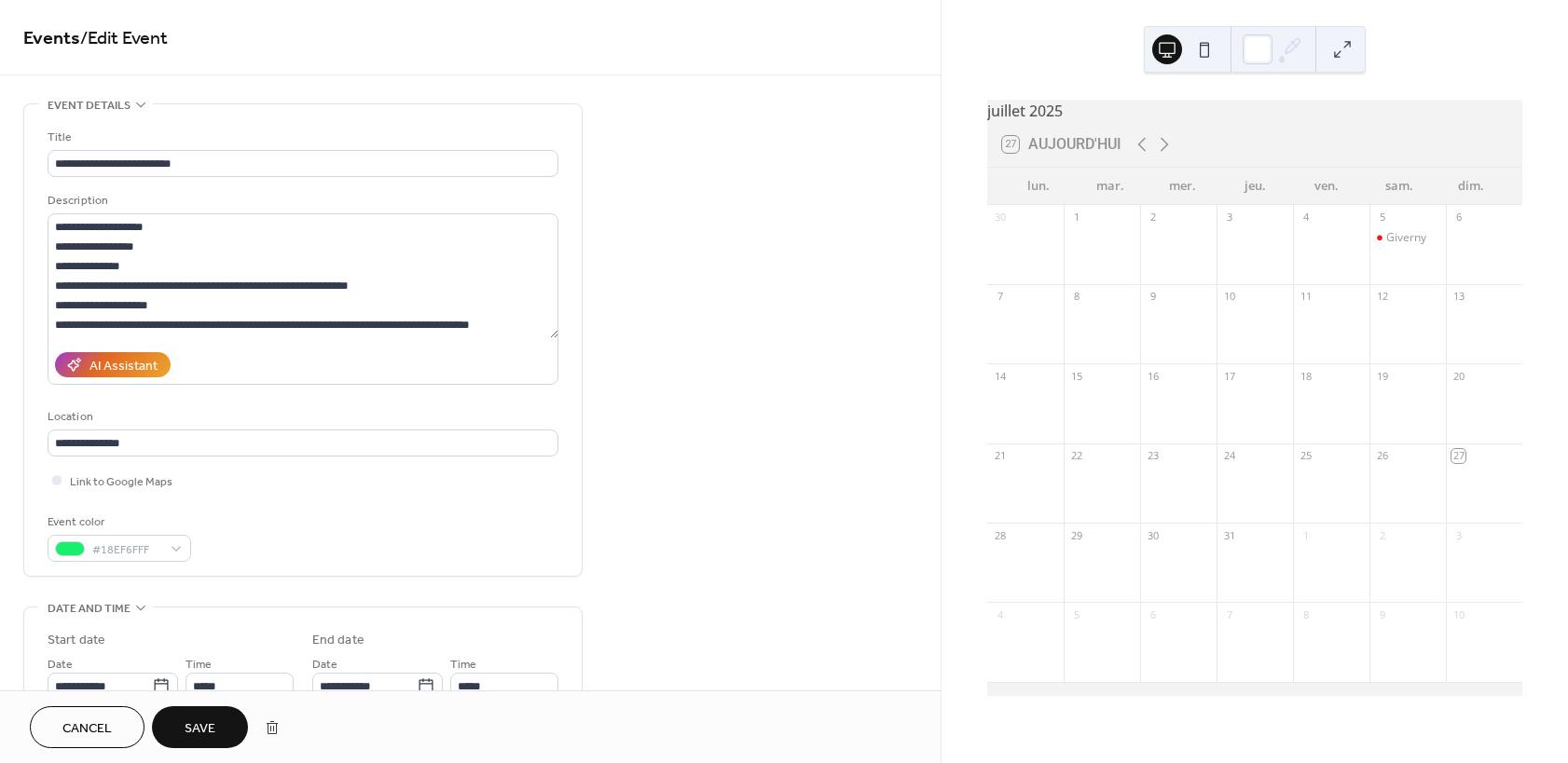 click on "Description" at bounding box center (301, 200) 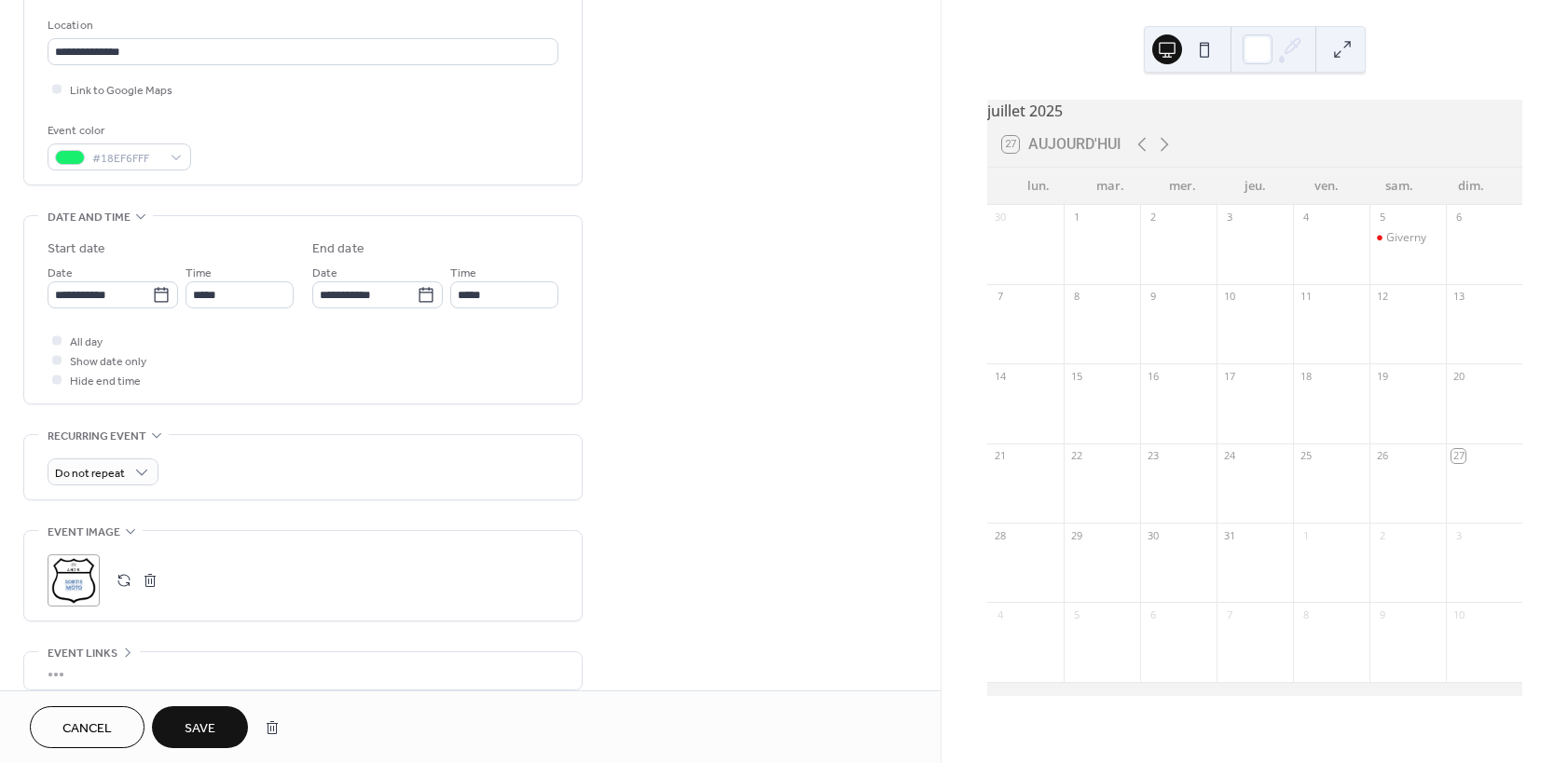 scroll, scrollTop: 555, scrollLeft: 0, axis: vertical 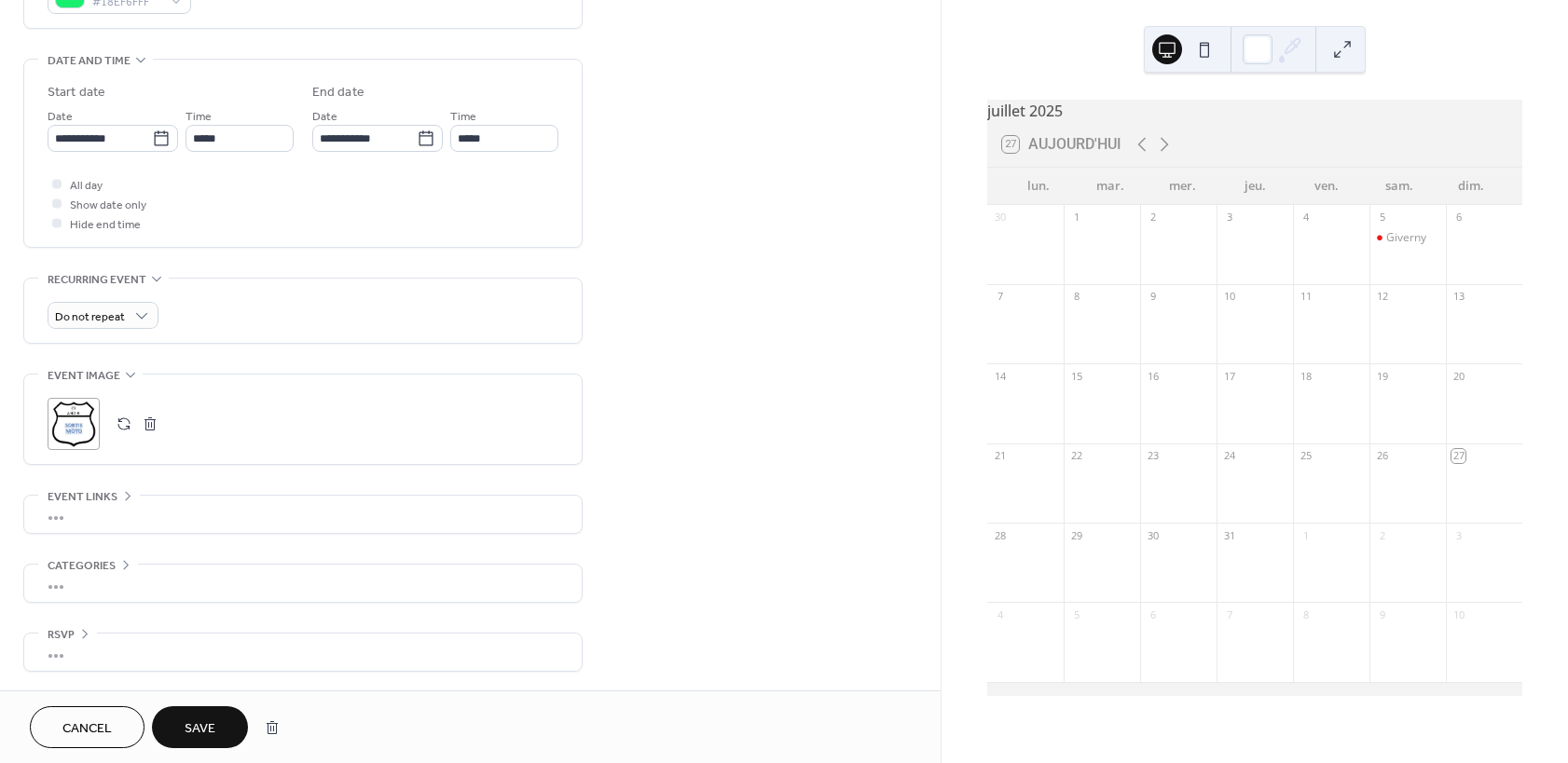 click on "Save" at bounding box center (199, 729) 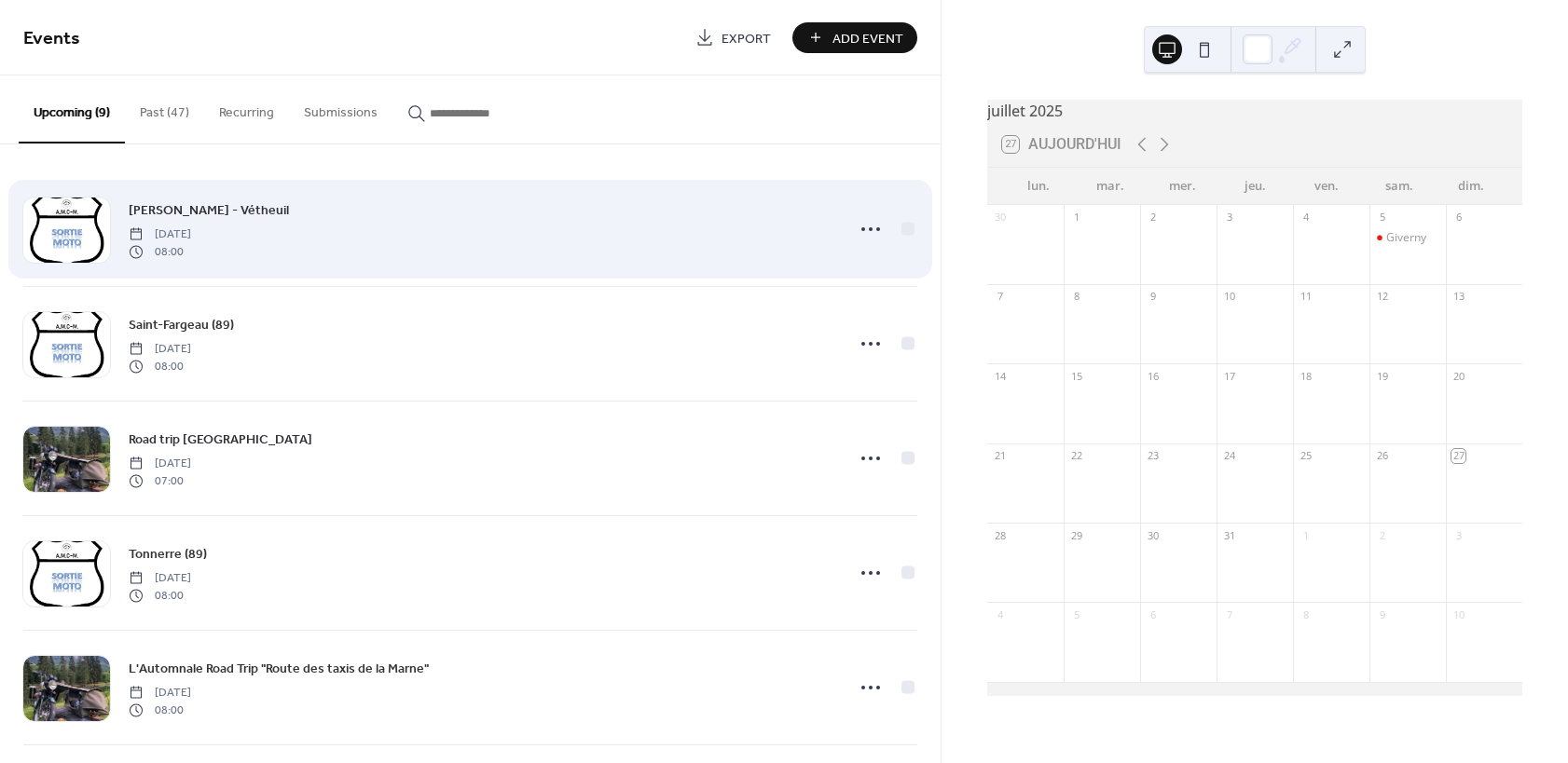 click on "La Roche-Guyon - Vétheuil" at bounding box center [209, 211] 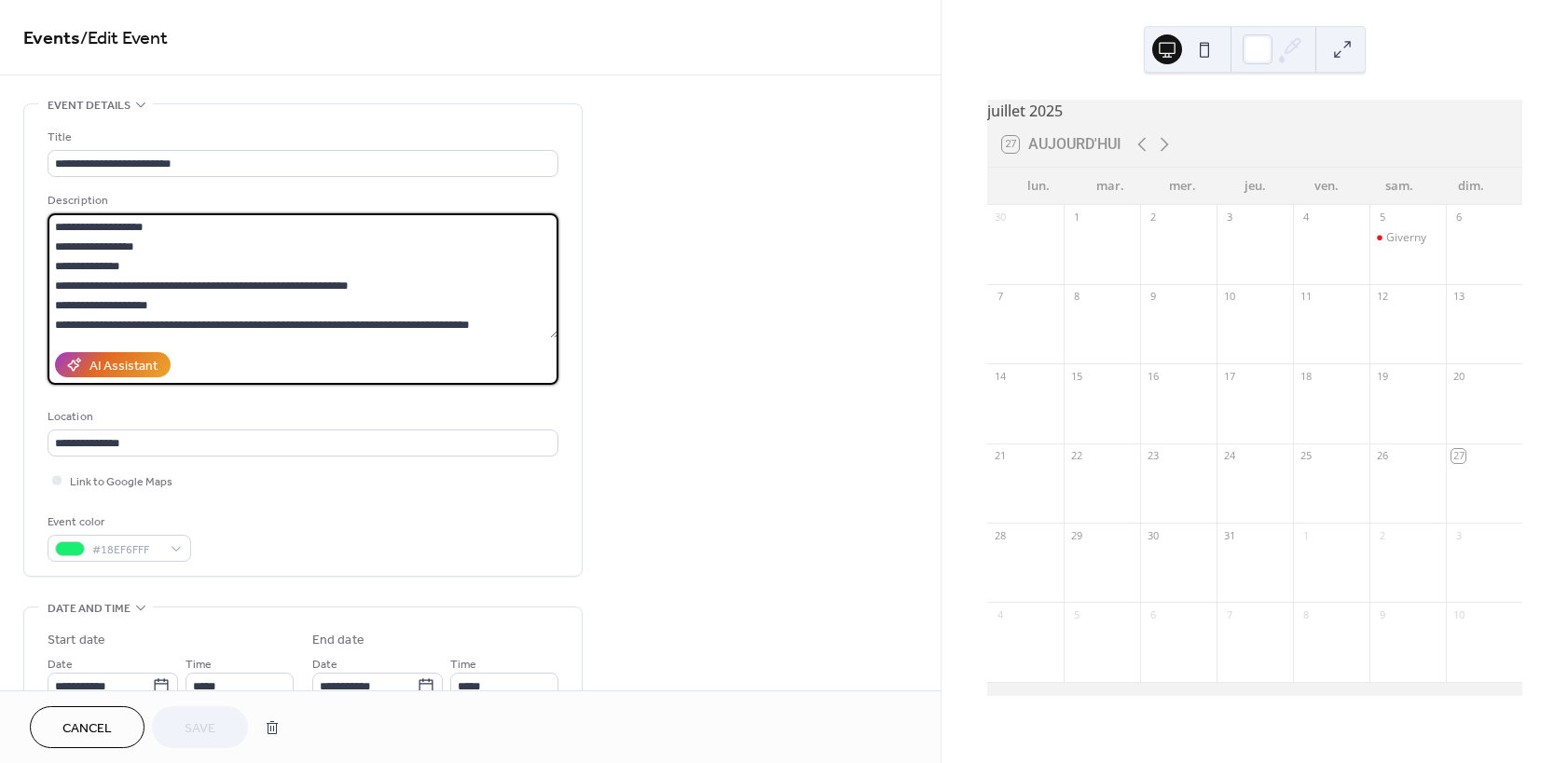 drag, startPoint x: 502, startPoint y: 329, endPoint x: -50, endPoint y: 220, distance: 562.6589 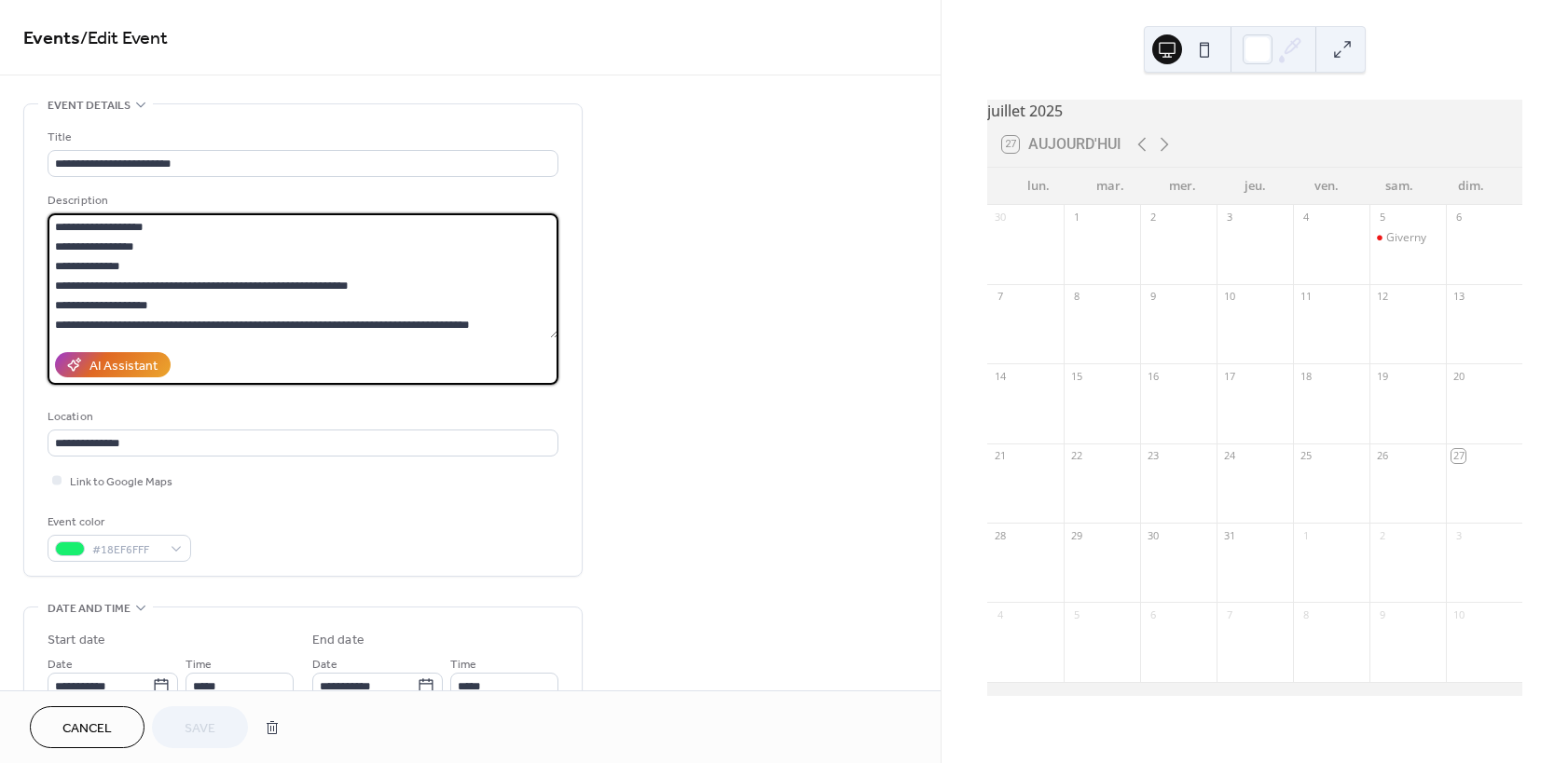 click on "**********" at bounding box center (303, 276) 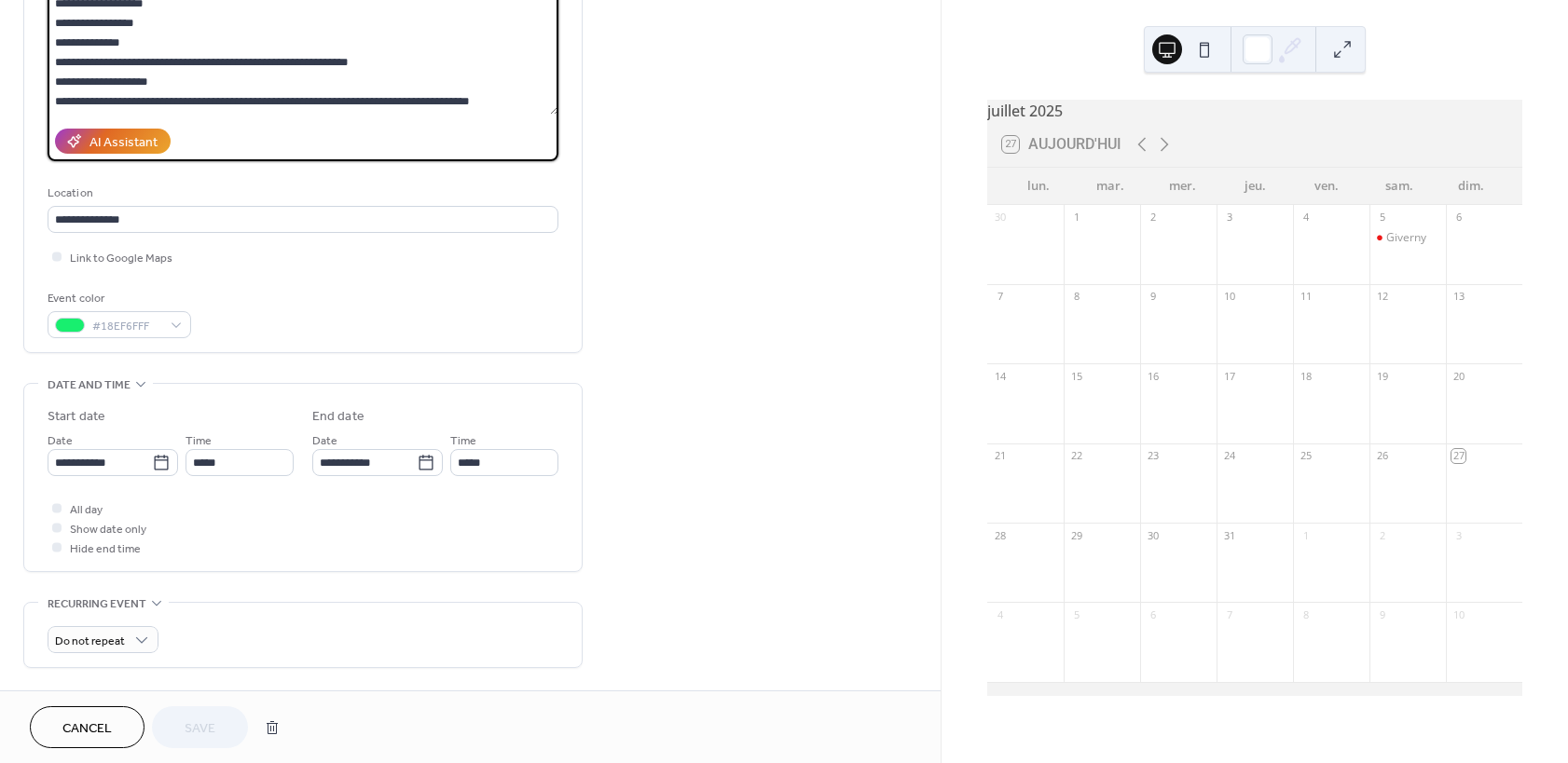 scroll, scrollTop: 0, scrollLeft: 0, axis: both 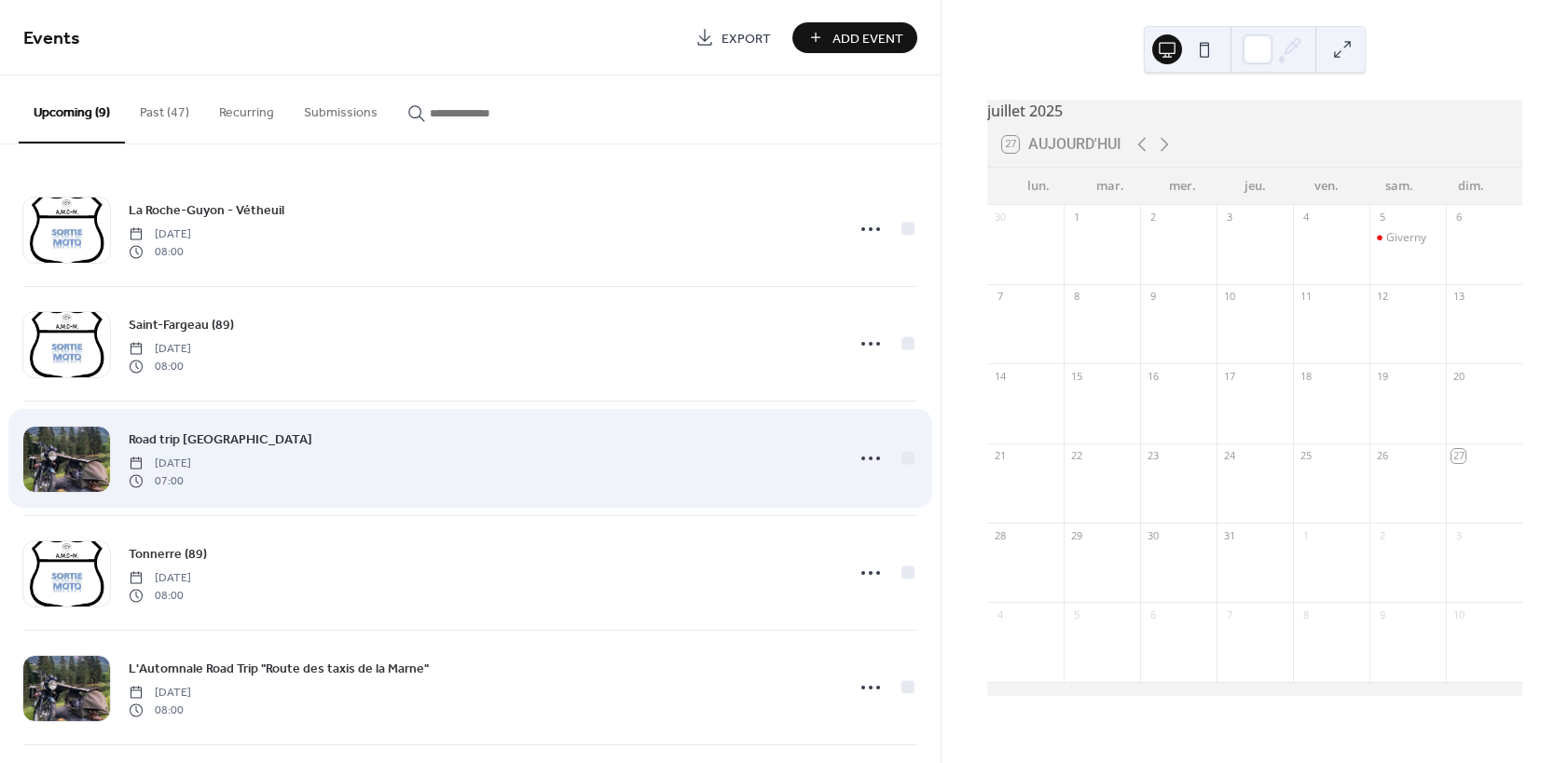 click on "Road trip [GEOGRAPHIC_DATA]" at bounding box center [220, 440] 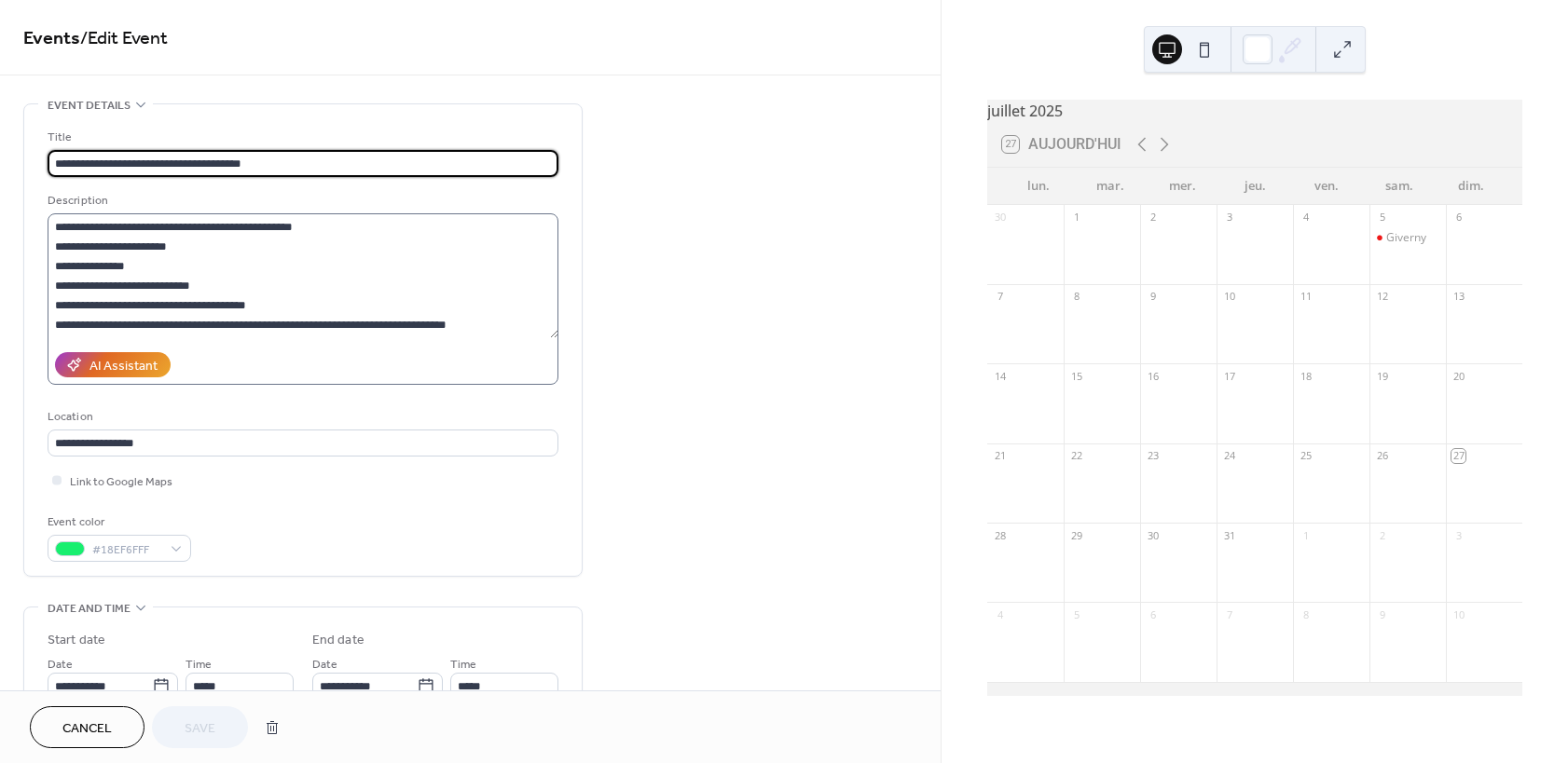 scroll, scrollTop: 78, scrollLeft: 0, axis: vertical 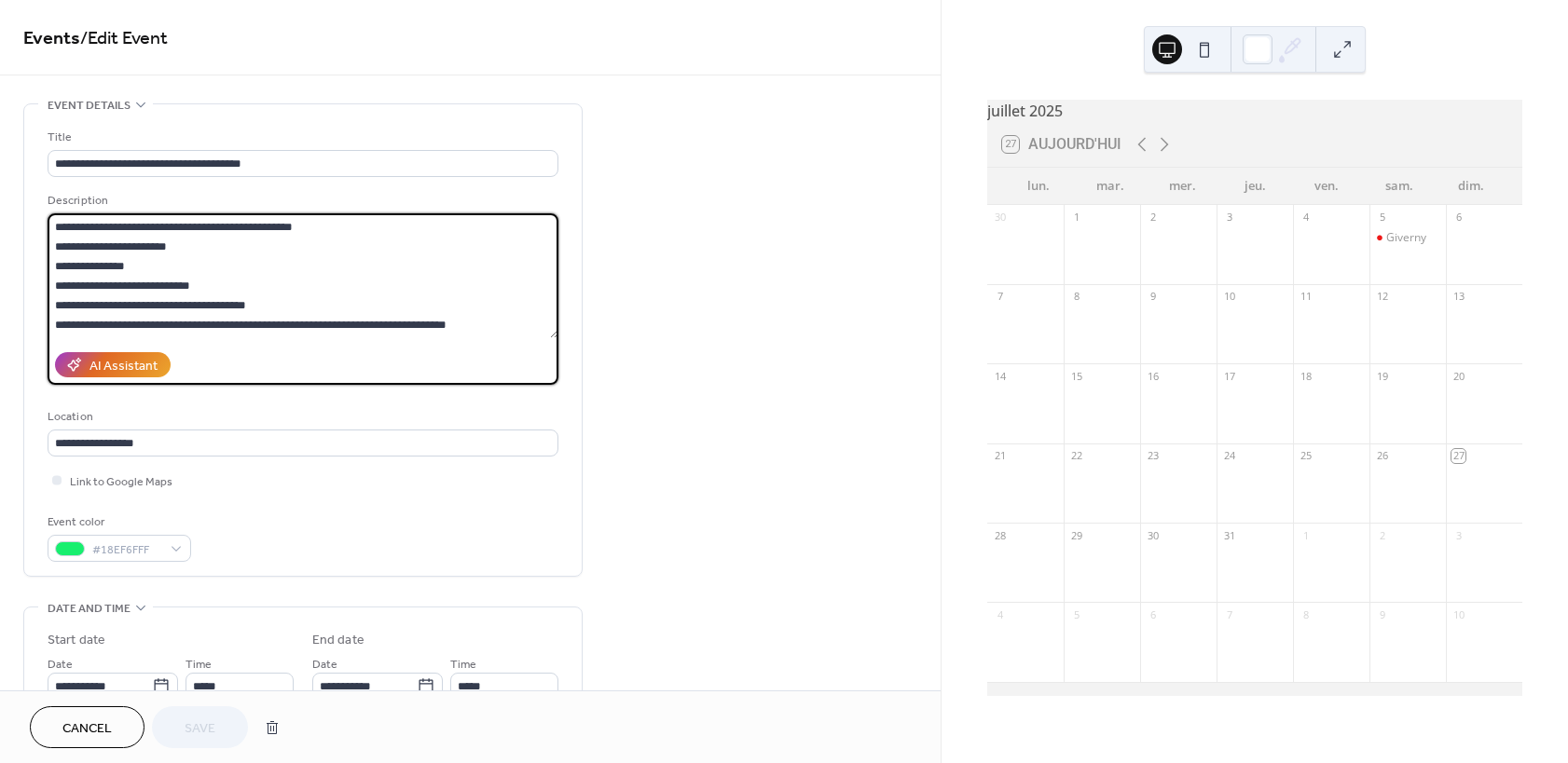 drag, startPoint x: 412, startPoint y: 327, endPoint x: 2, endPoint y: 177, distance: 436.5776 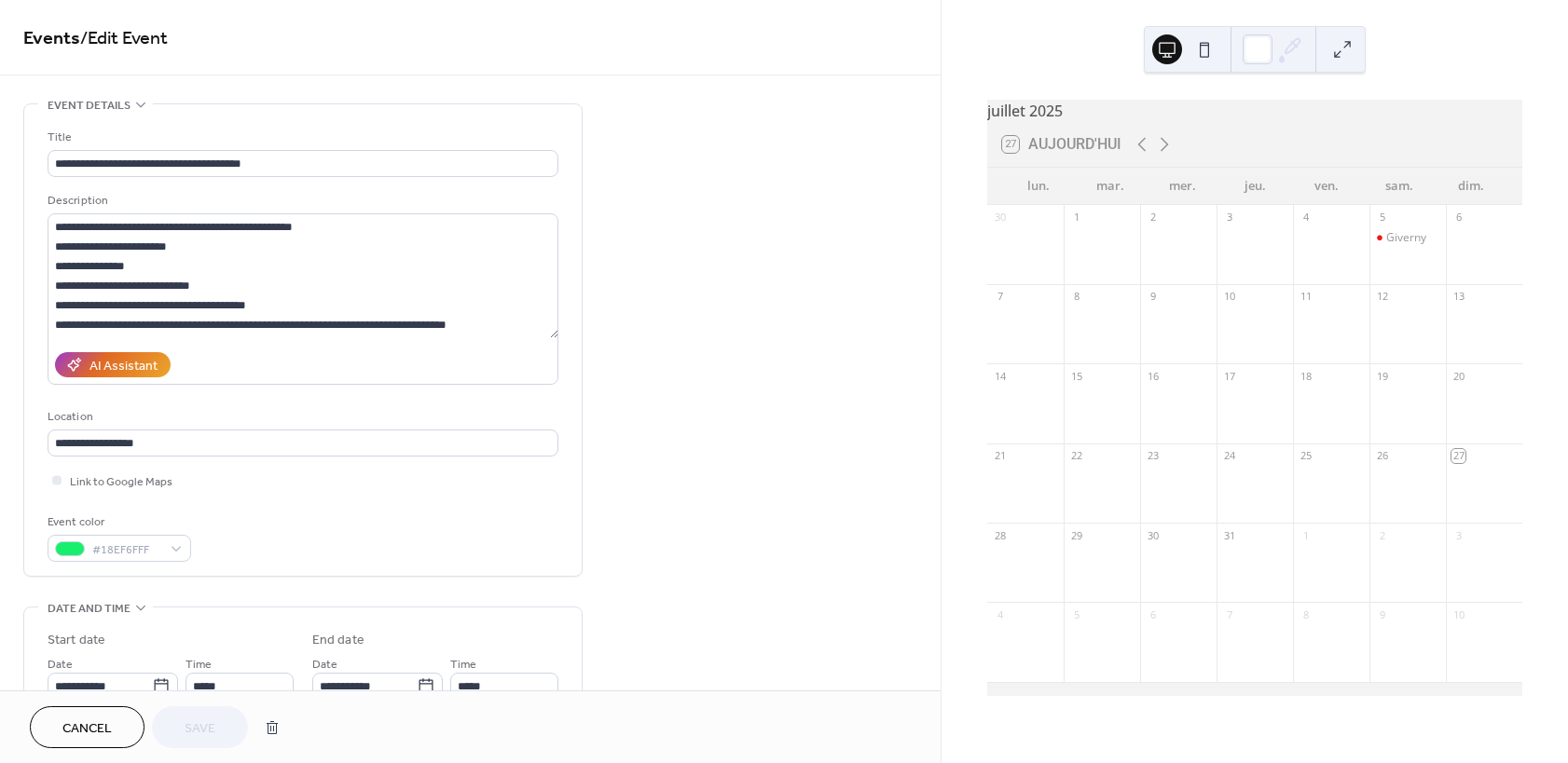 click on "**********" at bounding box center (470, 671) 